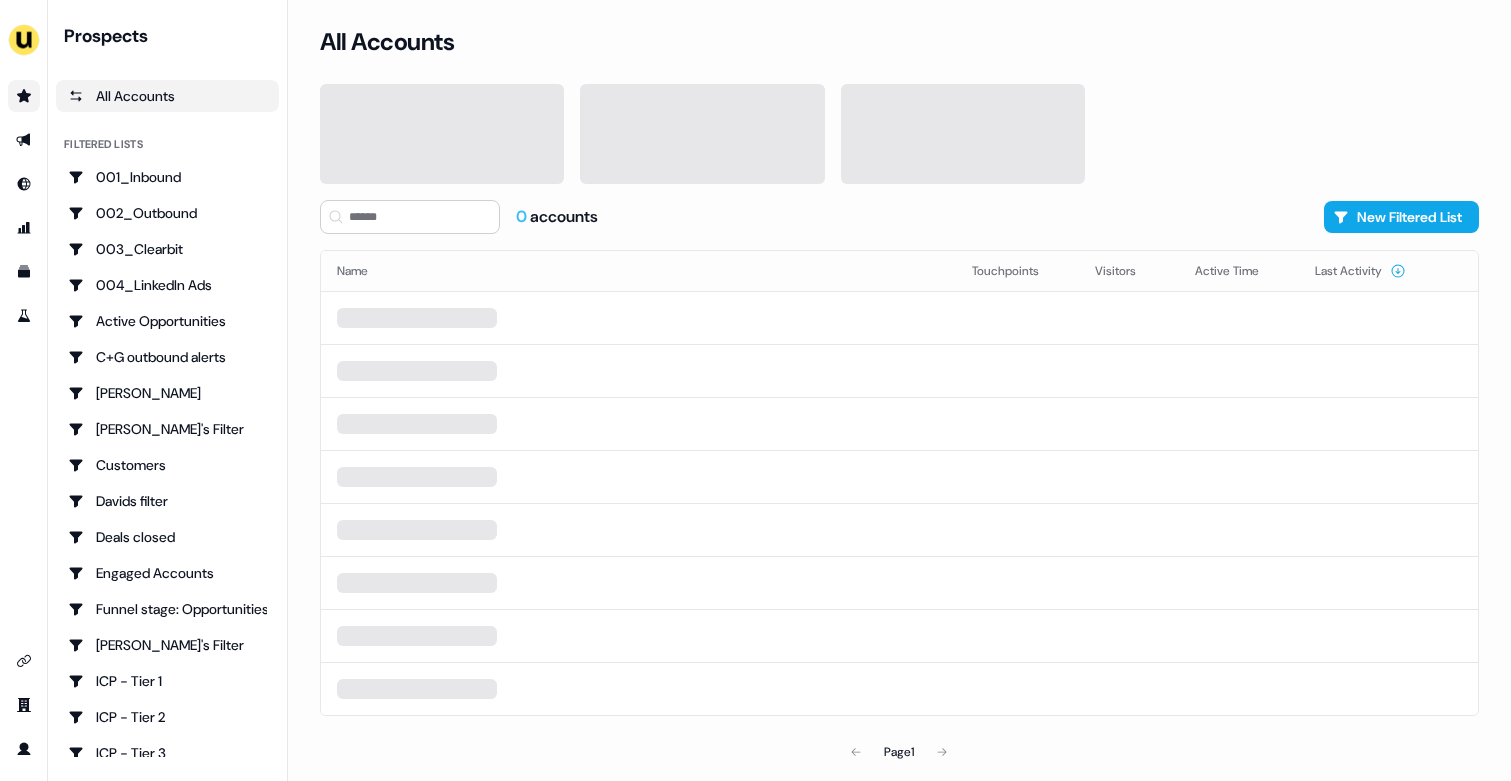 scroll, scrollTop: 0, scrollLeft: 0, axis: both 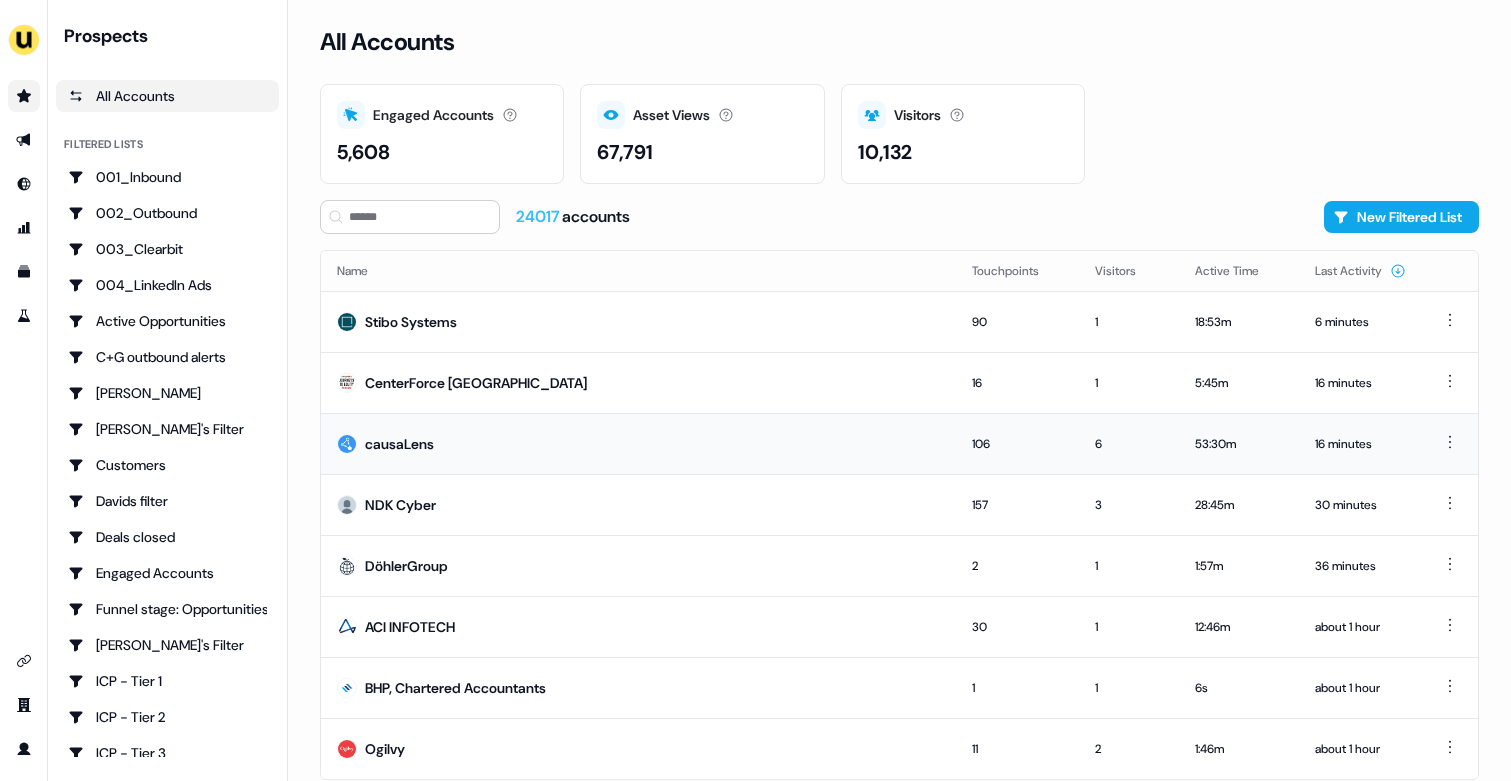 click on "causaLens" at bounding box center (638, 443) 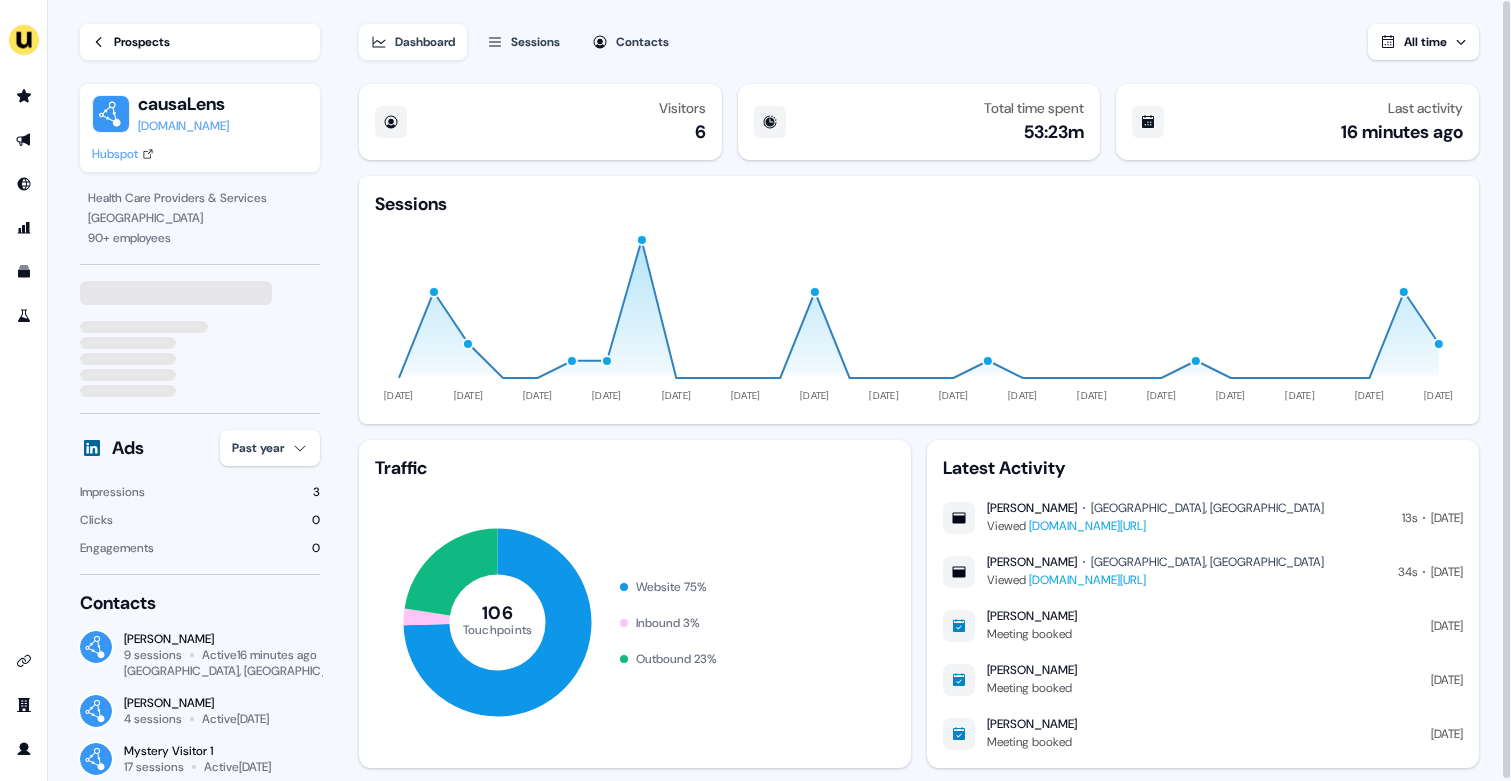 click on "Prospects causaLens causalens.com Hubspot Health Care Providers & Services London 90 + employees Ads Past year Impressions 3 Clicks 0 Engagements 0 Contacts George B. 9   sessions Active  16 minutes ago Wandsworth, UK George Burton-Fletcher 4   sessions Active  9 days ago Mystery Visitor 1 17   sessions Active  8 months ago Mystery Visitor 2 6   sessions Active  1 year ago All contacts" at bounding box center [185, 390] 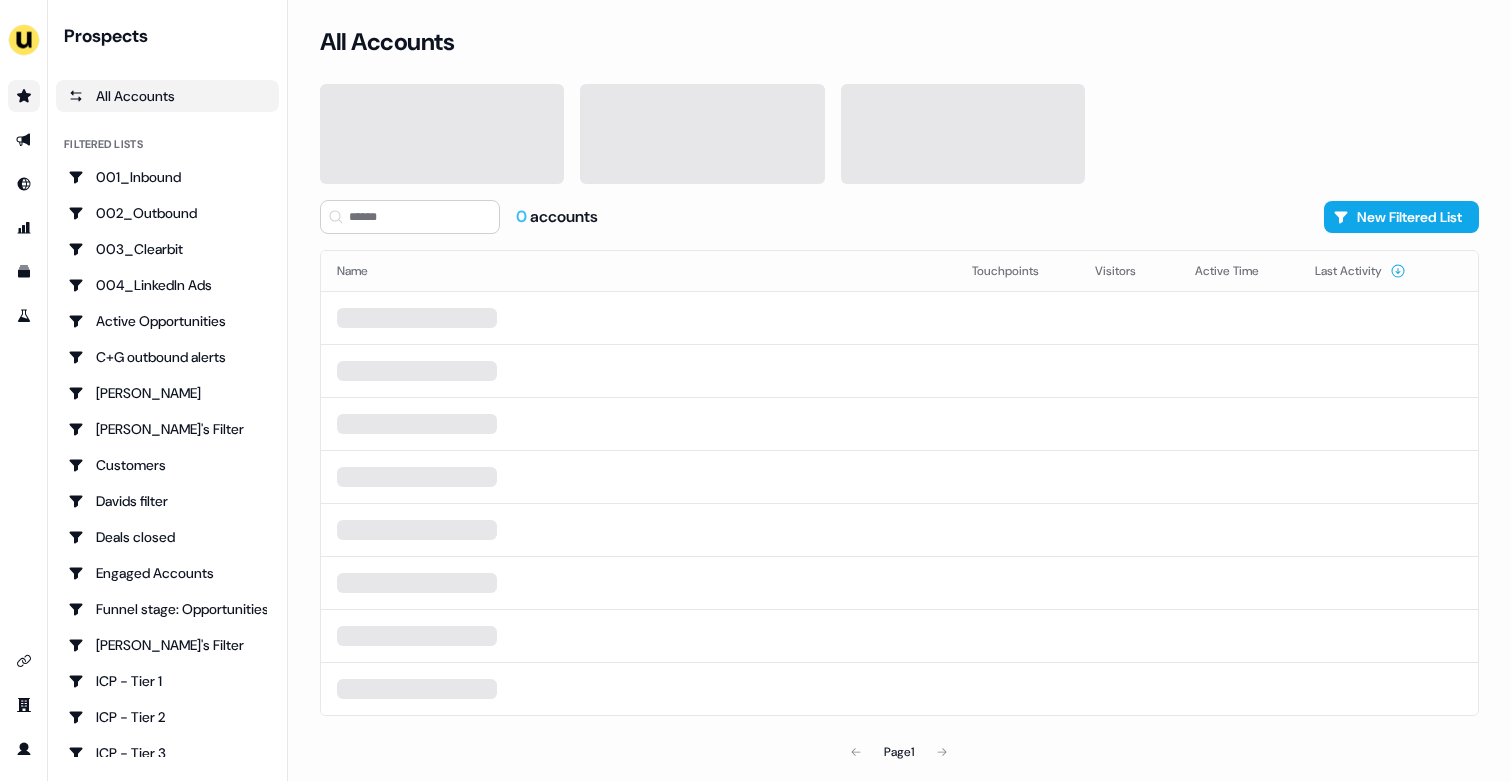 scroll, scrollTop: 0, scrollLeft: 0, axis: both 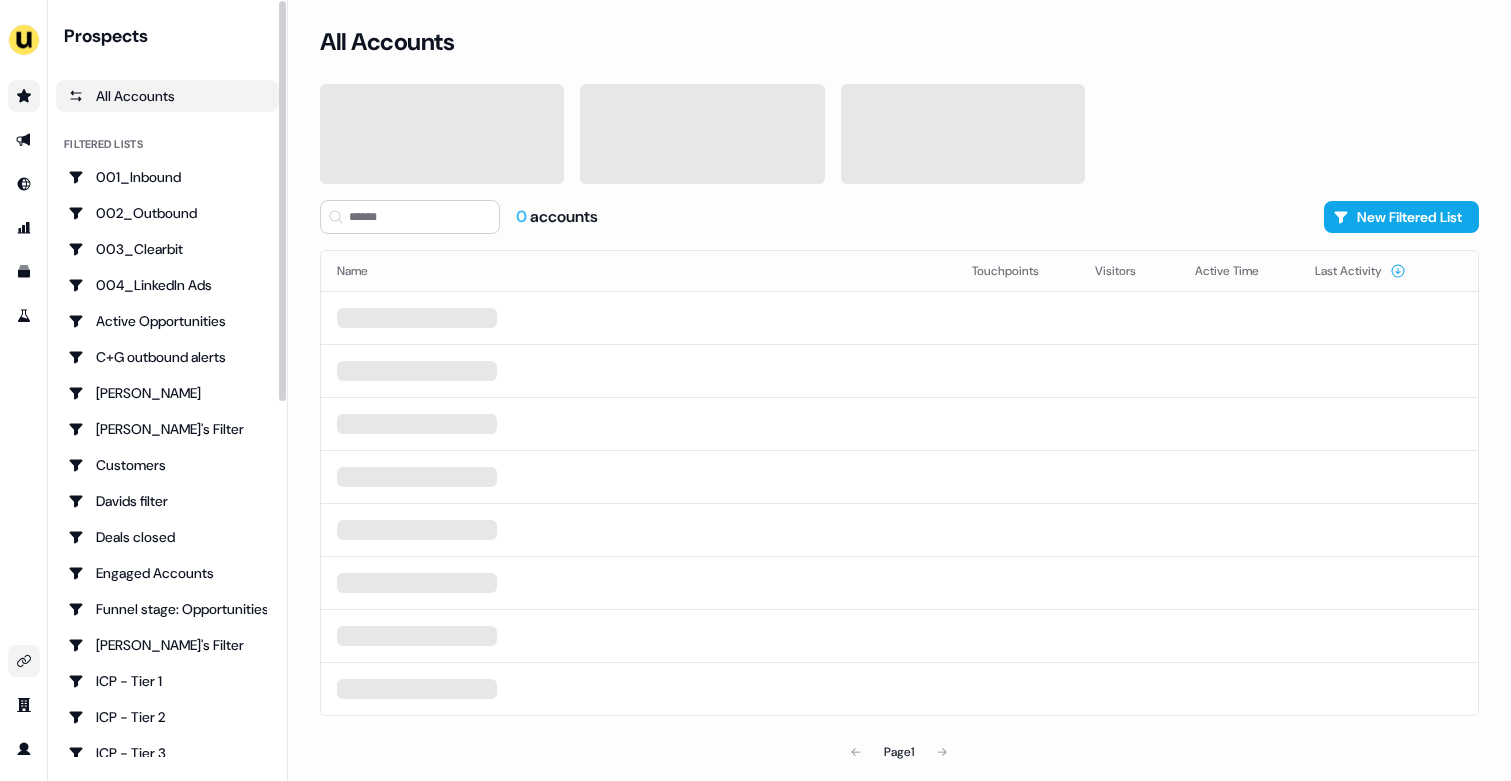 click at bounding box center [24, 661] 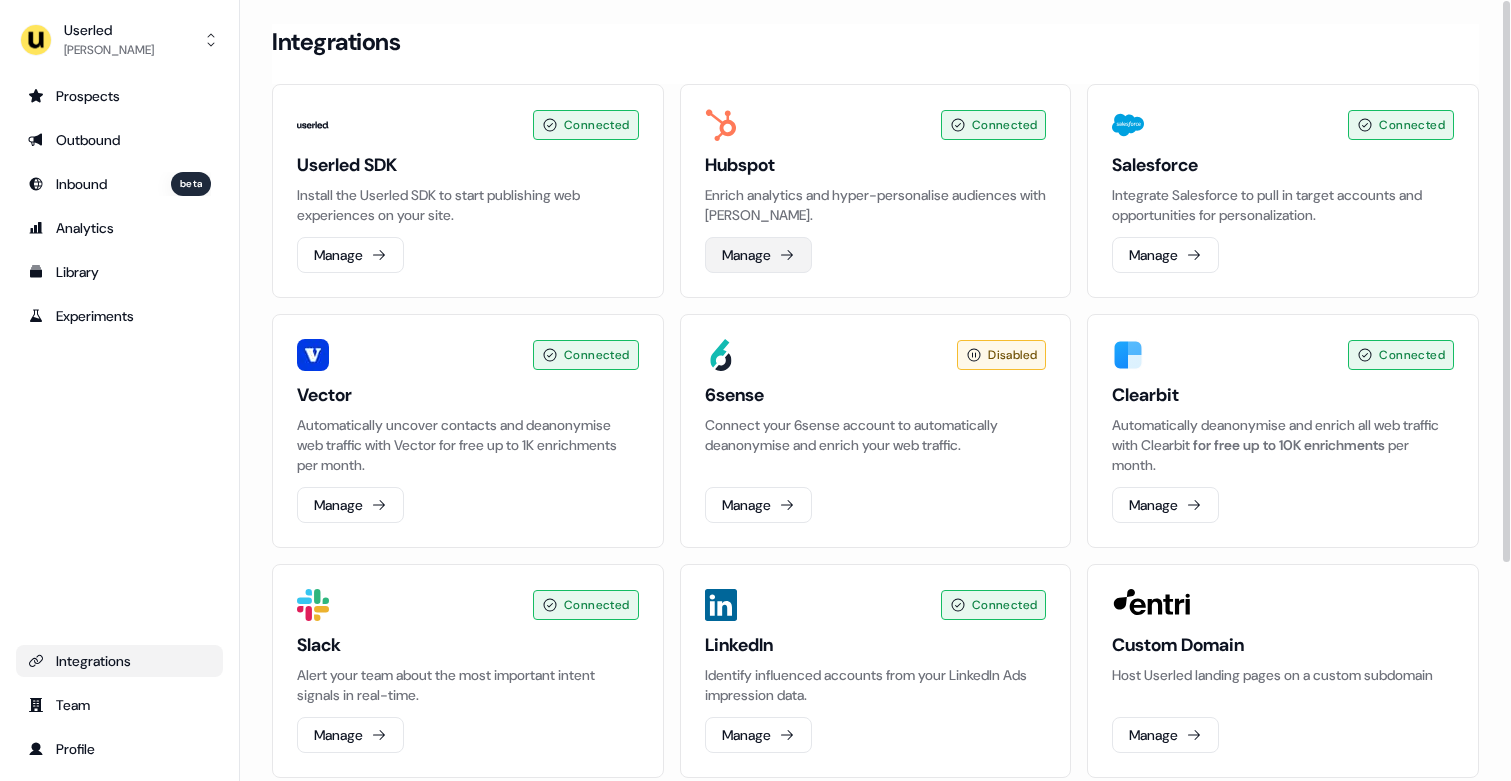 click on "Manage" at bounding box center (758, 255) 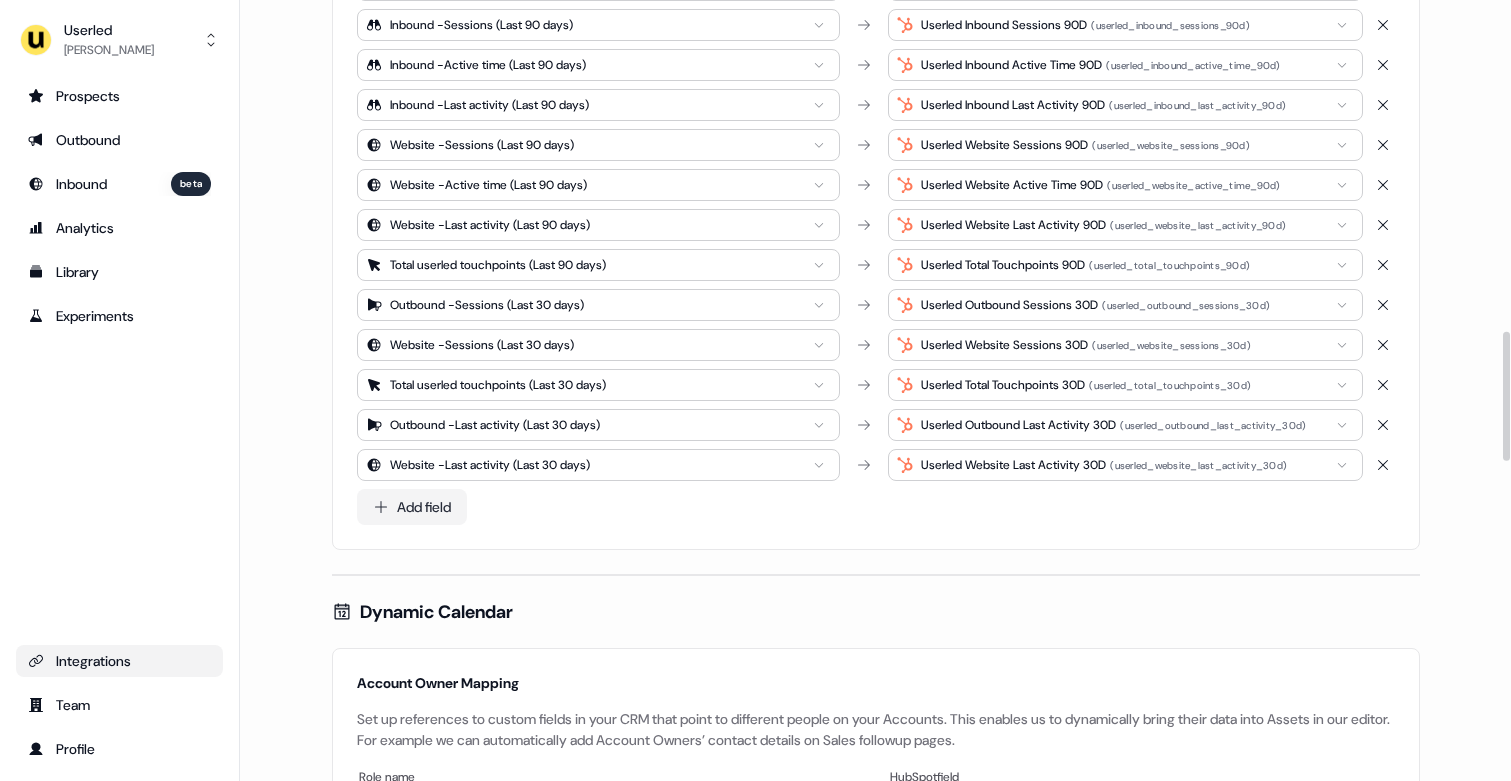 scroll, scrollTop: 1426, scrollLeft: 0, axis: vertical 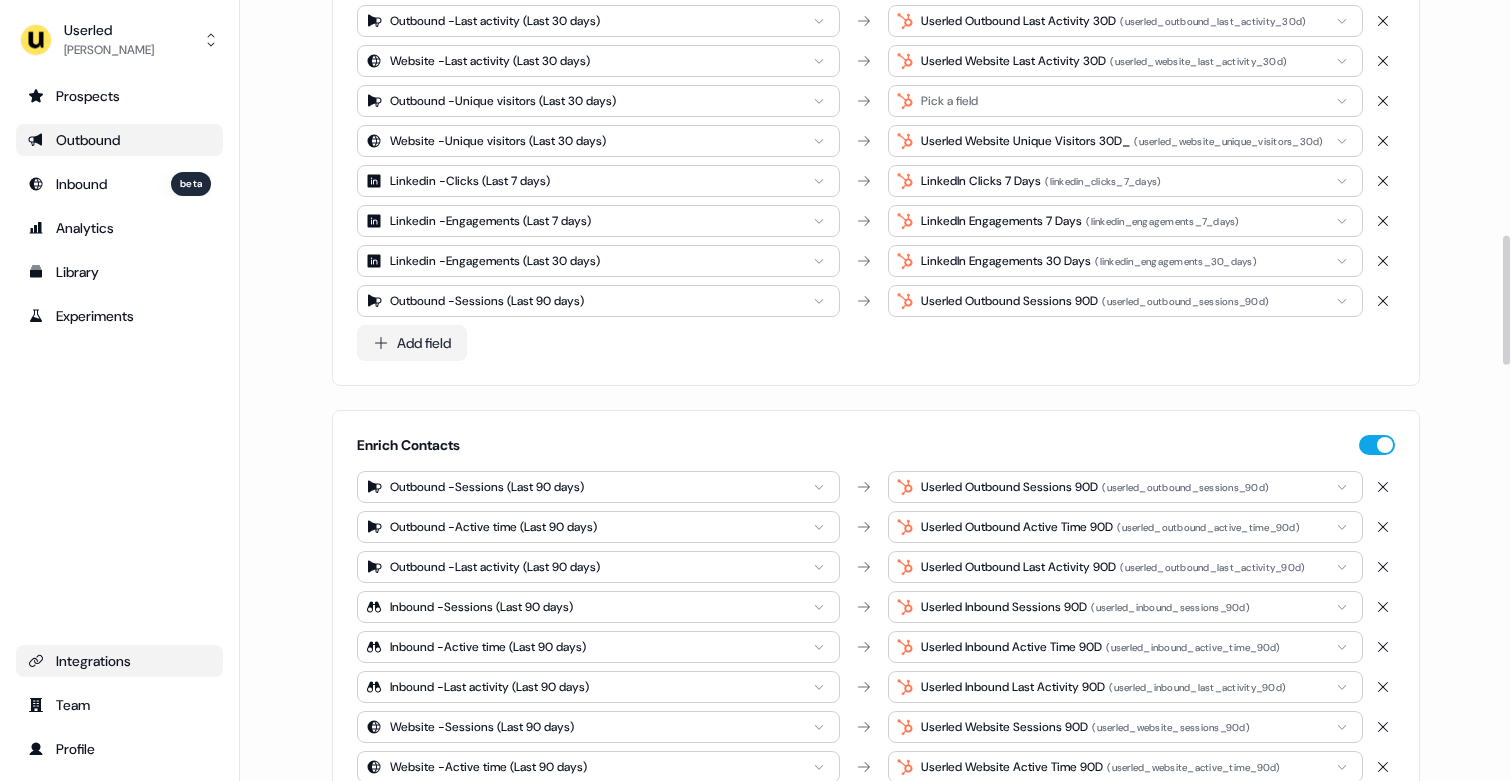 click on "Outbound" at bounding box center (119, 140) 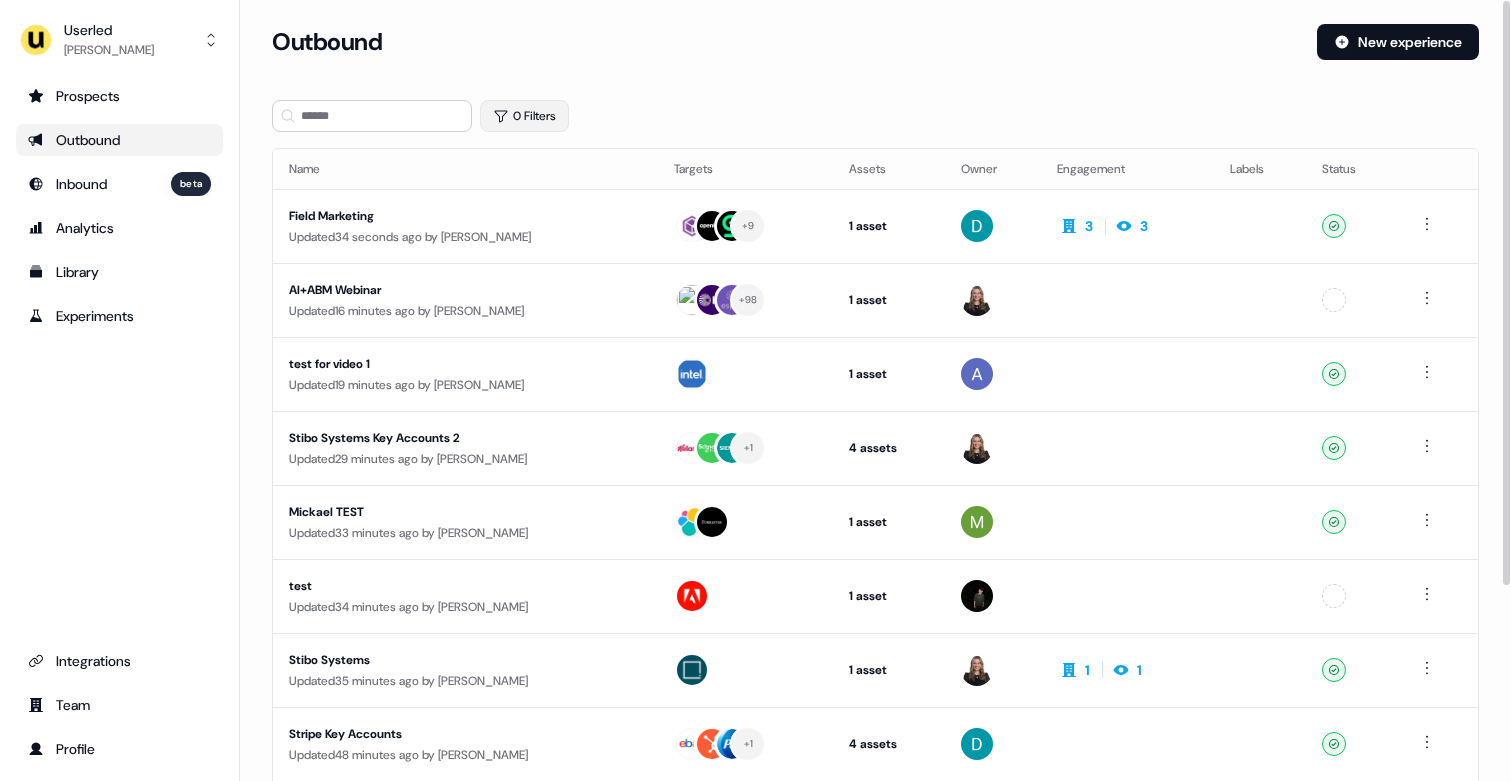 click on "0   Filters" at bounding box center [524, 116] 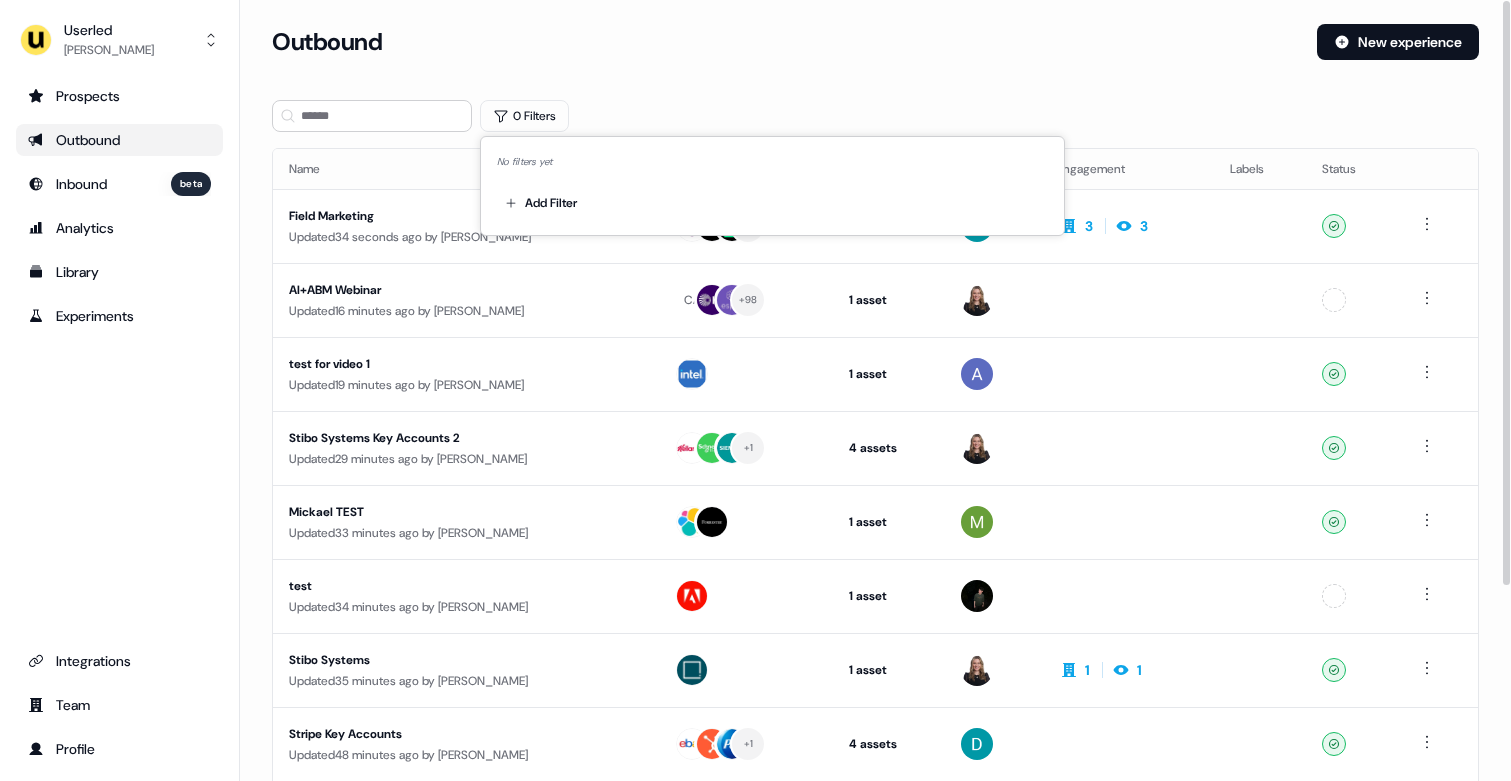 click on "Outbound New experience" at bounding box center [875, 54] 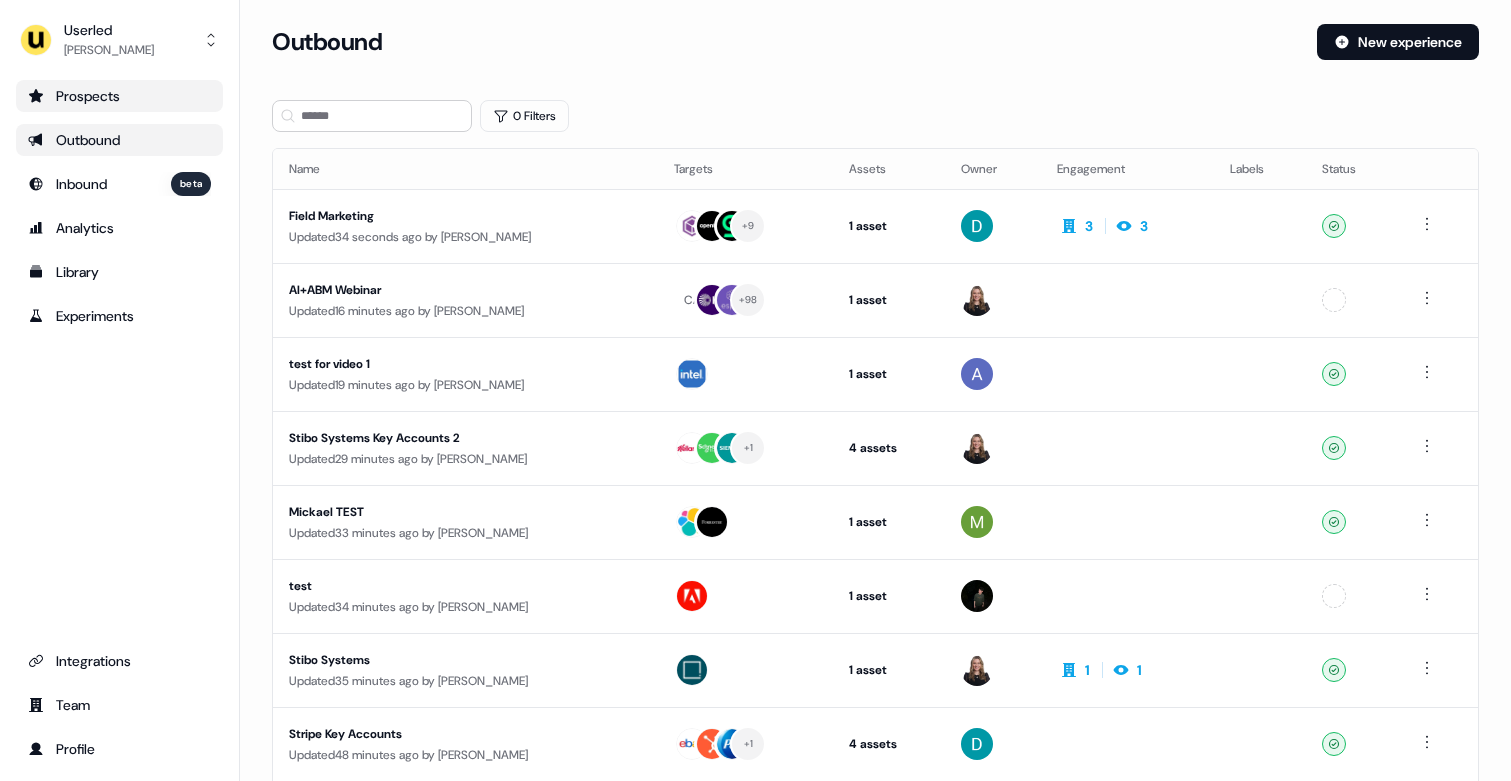 click on "Prospects" at bounding box center (119, 96) 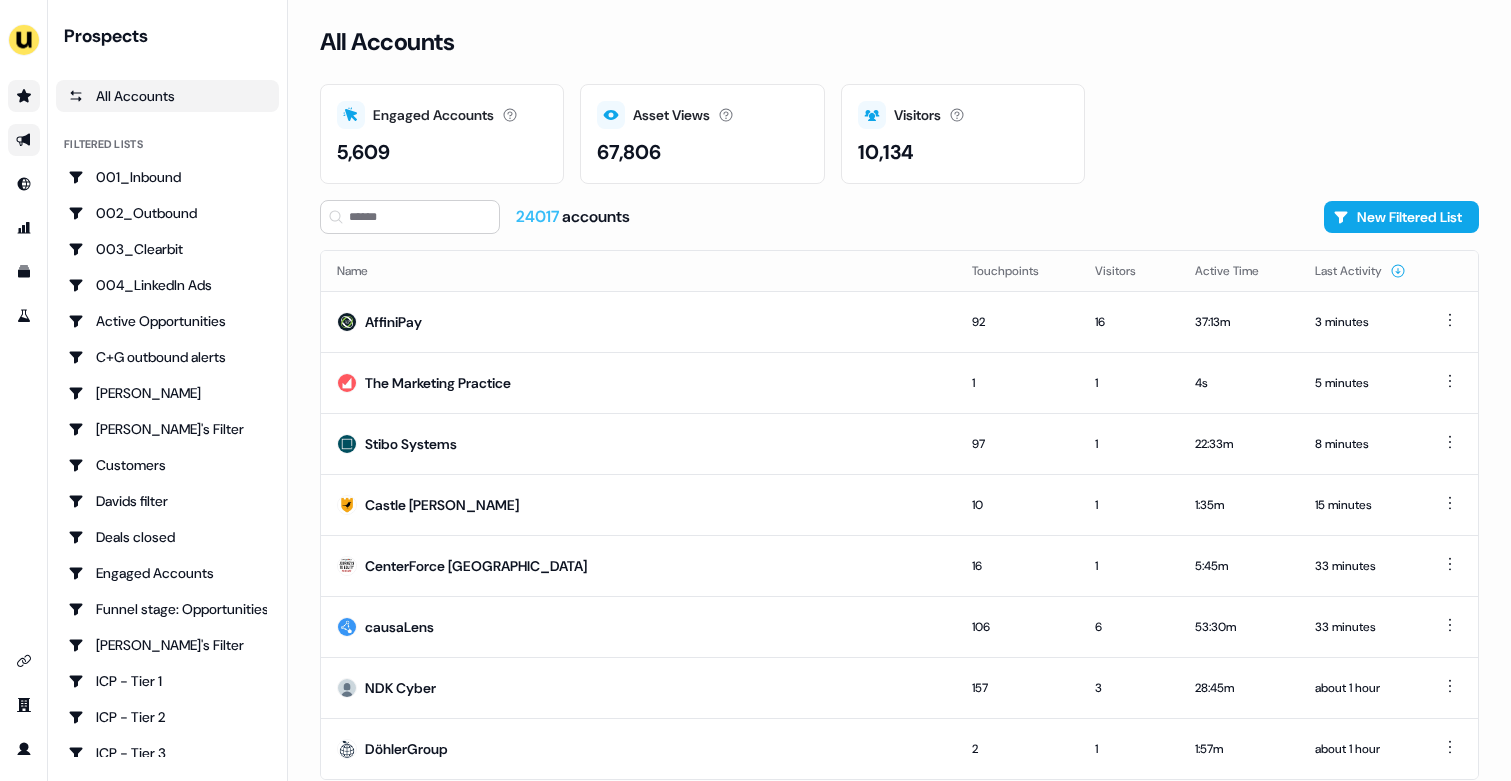click at bounding box center [24, 140] 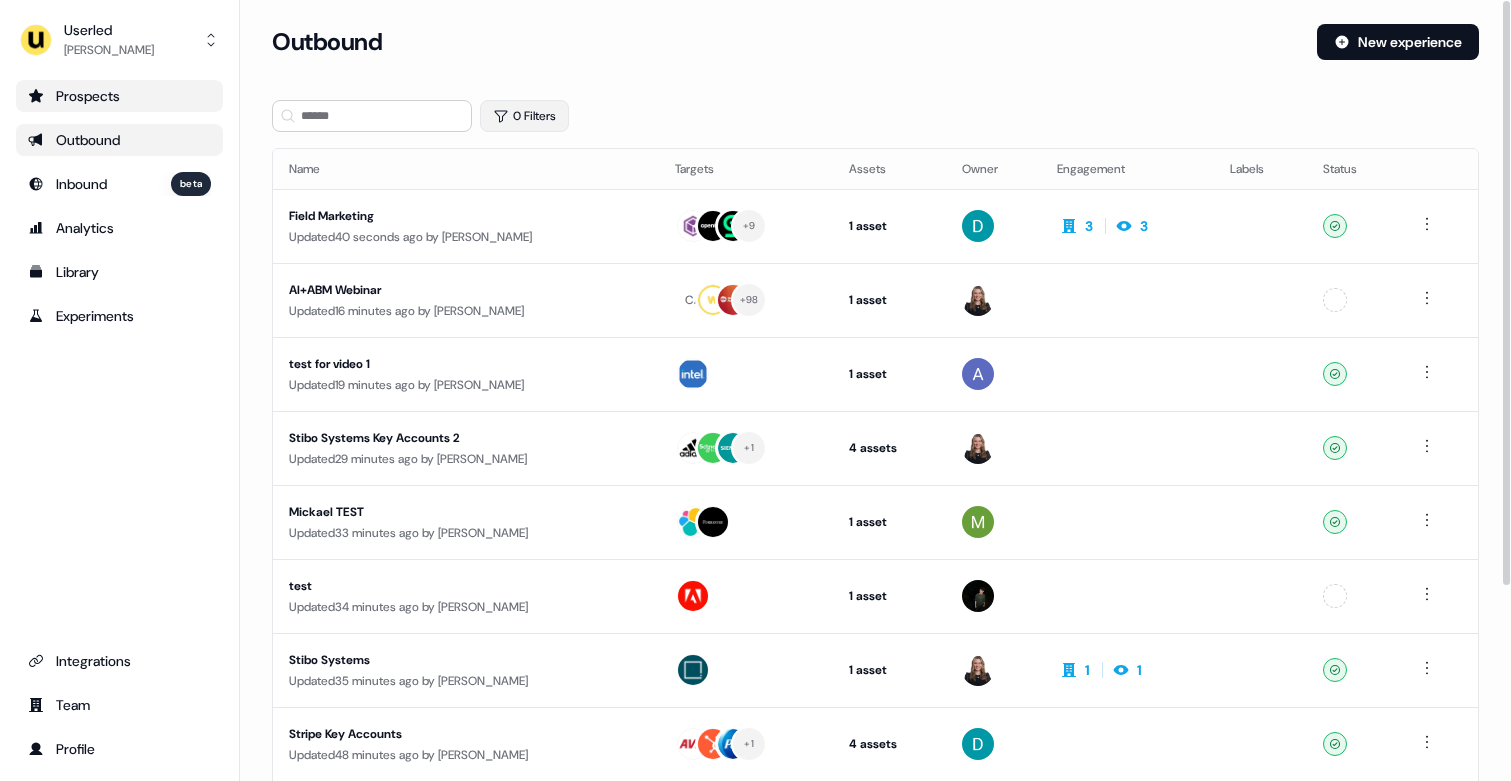 click on "0   Filters" at bounding box center [524, 116] 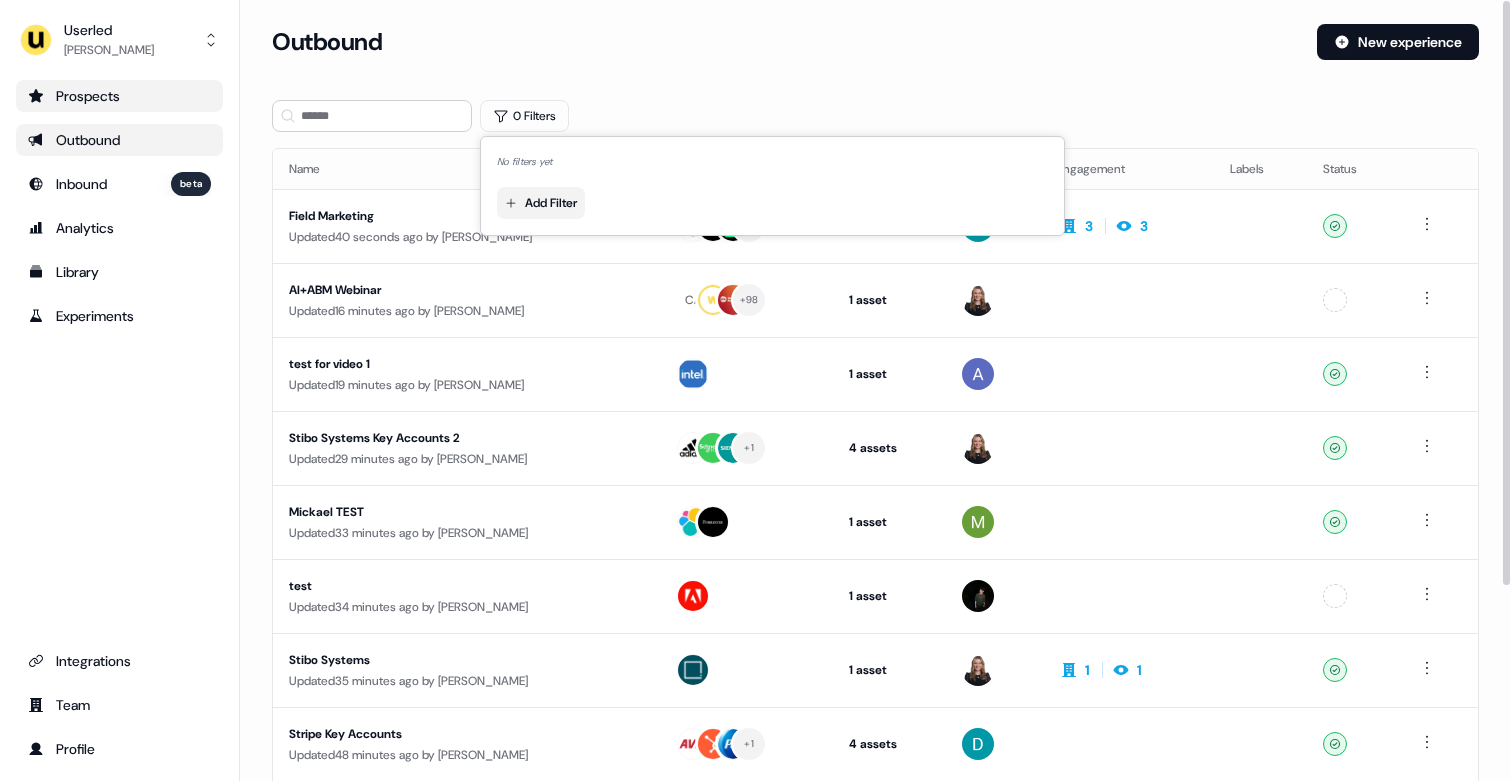click on "For the best experience switch devices to a bigger screen. Go to Userled.io Userled Vincent Plassard Prospects Outbound Inbound beta Analytics Library Experiments Integrations Team Profile Loading... Outbound New experience 0   Filters Name Targets Assets Owner Engagement Labels Status Field Marketing Updated  40 seconds ago   by   David Cruickshank + 9 1   asset Outreach (Starter) 3 3 Ready AI+ABM Webinar Updated  16 minutes ago   by   Geneviève Ladouceur CA + 98 1   asset Outreach (Starter) Unconfigured test for video 1 Updated  19 minutes ago   by   Aaron Carpenter 1   asset Outreach (Starter) Ready Stibo Systems Key Accounts 2 Updated  29 minutes ago   by   Geneviève Ladouceur + 1 4   assets Webinar, LinkedIn Square, Outreach (Starter), Post-demo follow-up Ready Mickael TEST Updated  33 minutes ago   by   Mickael Zhang 1   asset LinkedIn Square Ready test Updated  34 minutes ago   by   Henry Li 1   asset Web page Unconfigured Stibo Systems Updated  35 minutes ago   by   Geneviève Ladouceur 1   1" at bounding box center [755, 390] 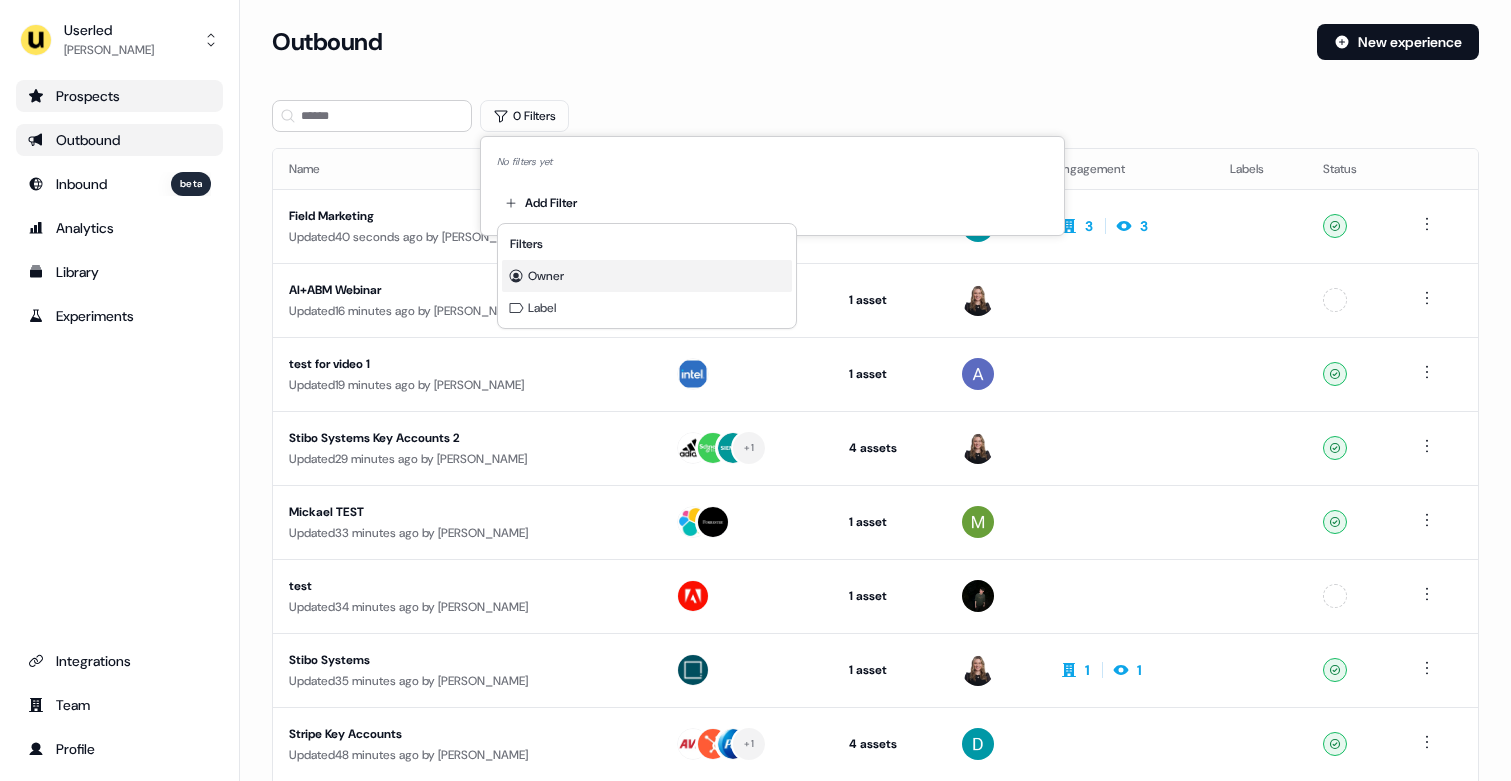click on "Owner" at bounding box center [647, 276] 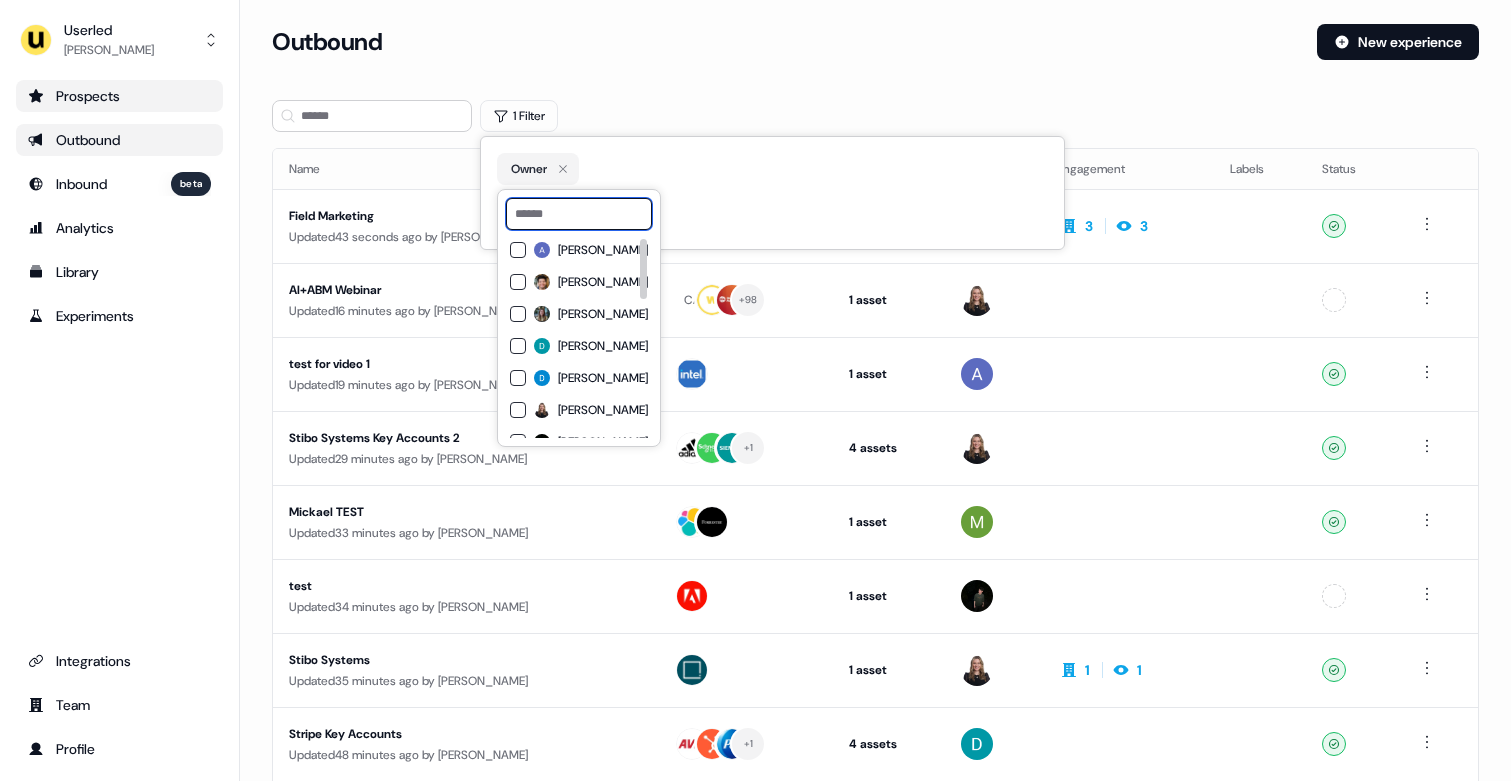 click at bounding box center (579, 214) 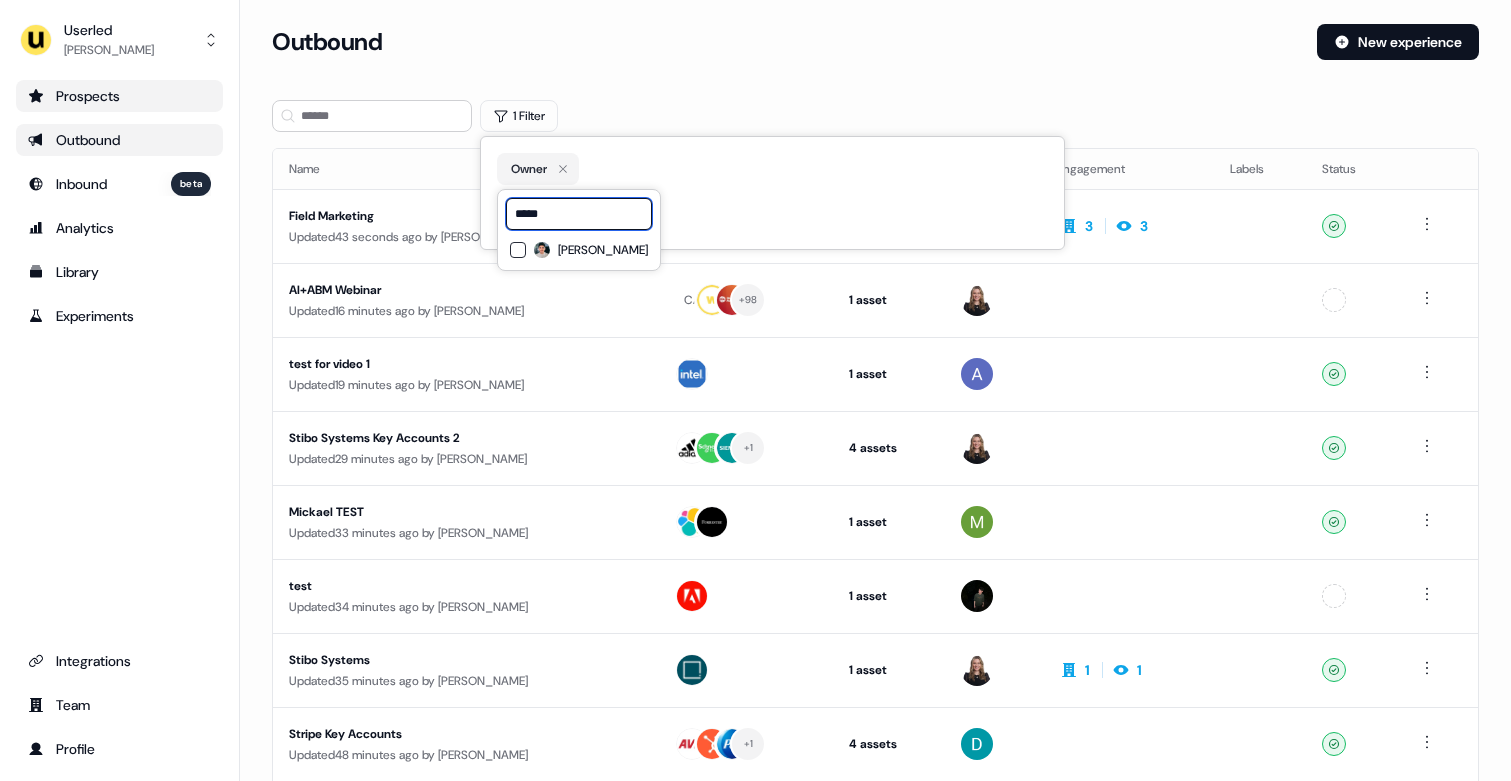 type on "*****" 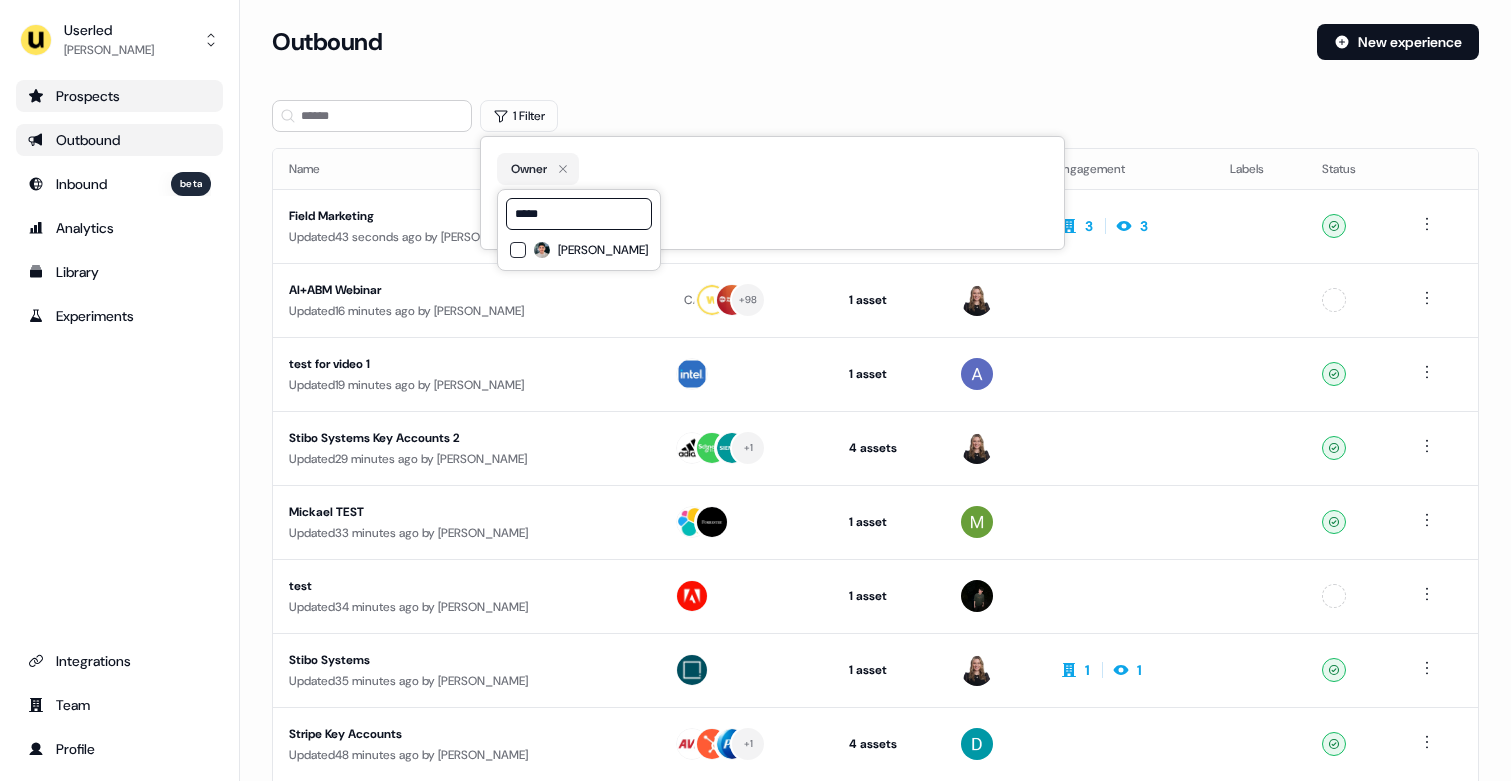 click on "Vincent Plassard" at bounding box center (579, 250) 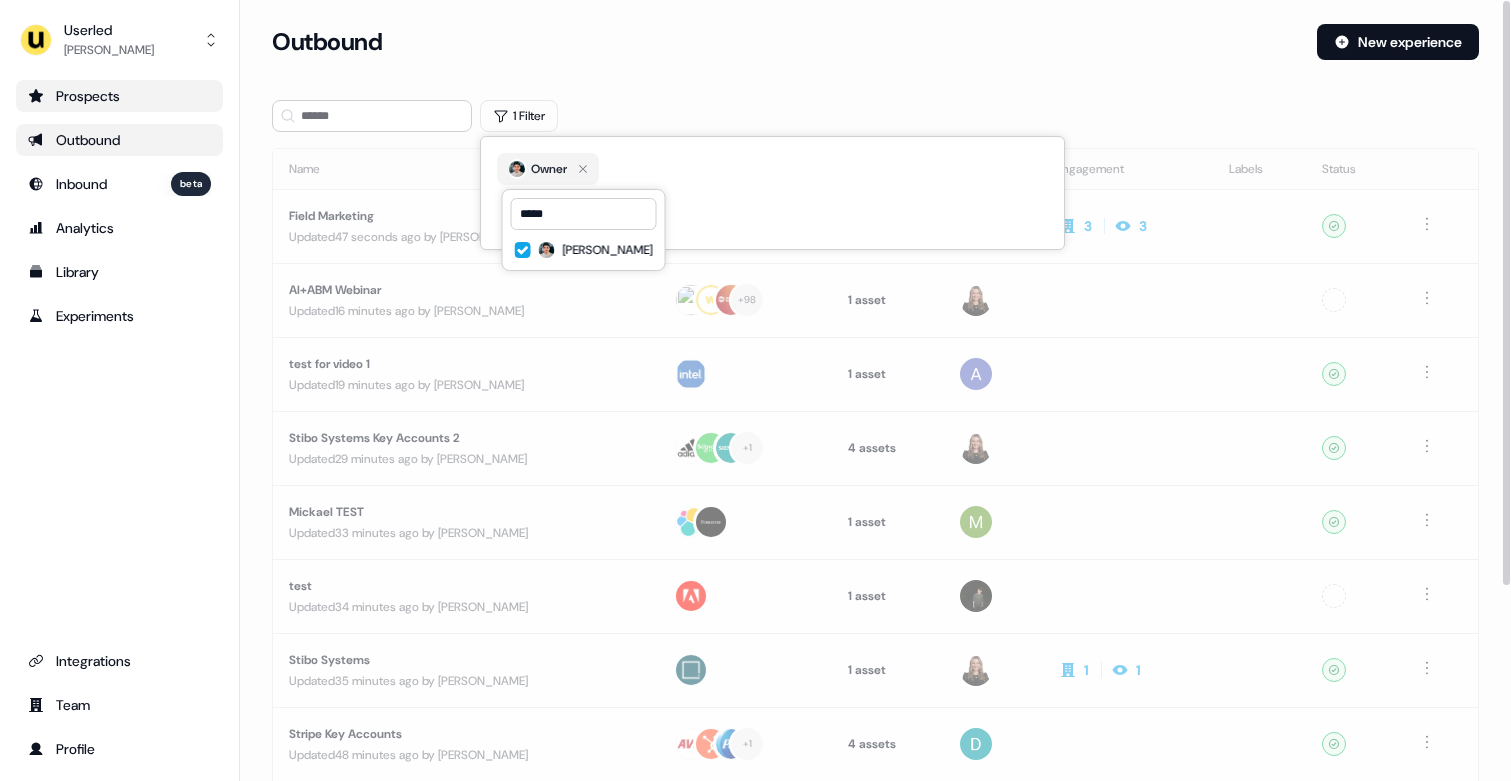 click on "Outbound New experience" at bounding box center (875, 54) 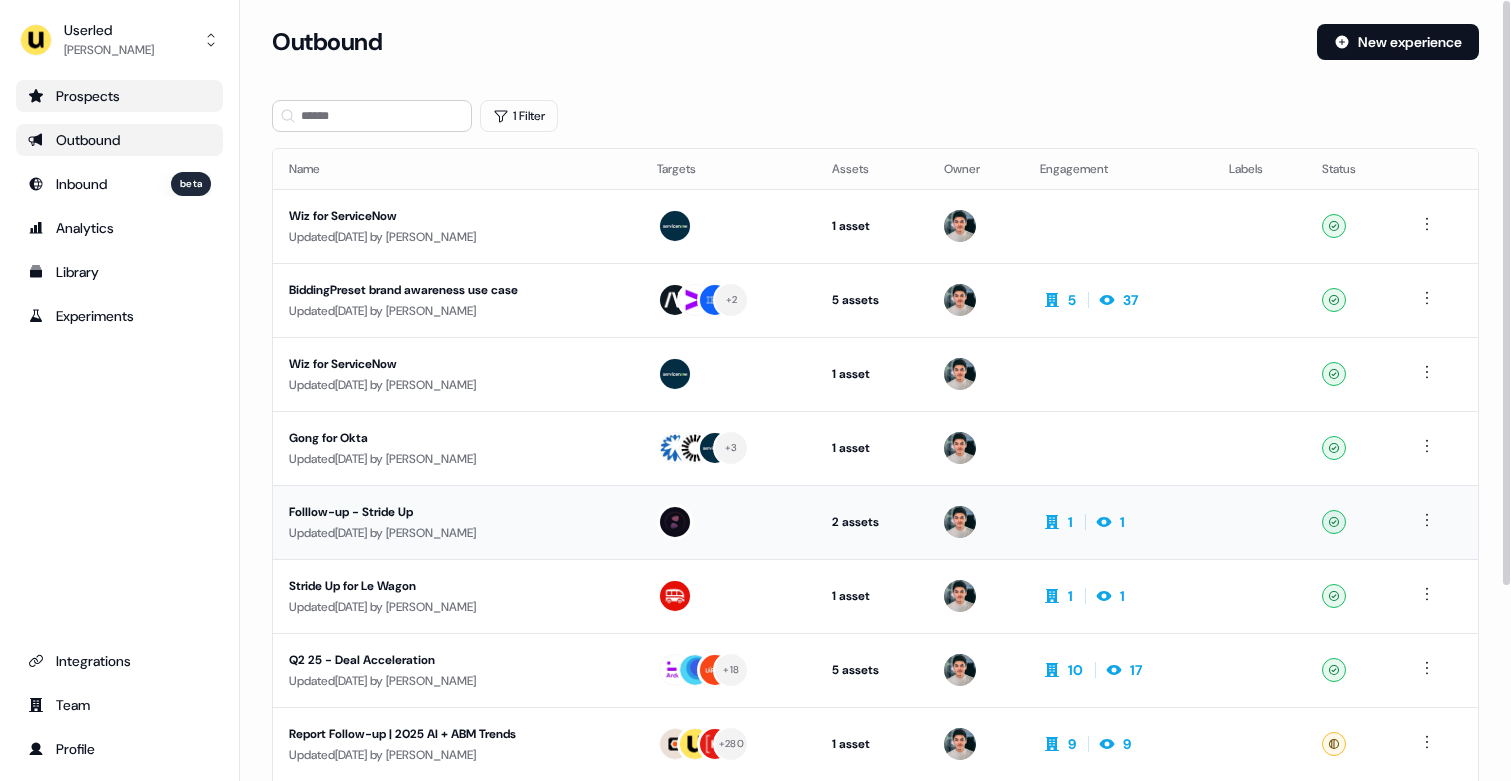 click on "Updated  7 days ago   by   Vincent Plassard" at bounding box center (457, 533) 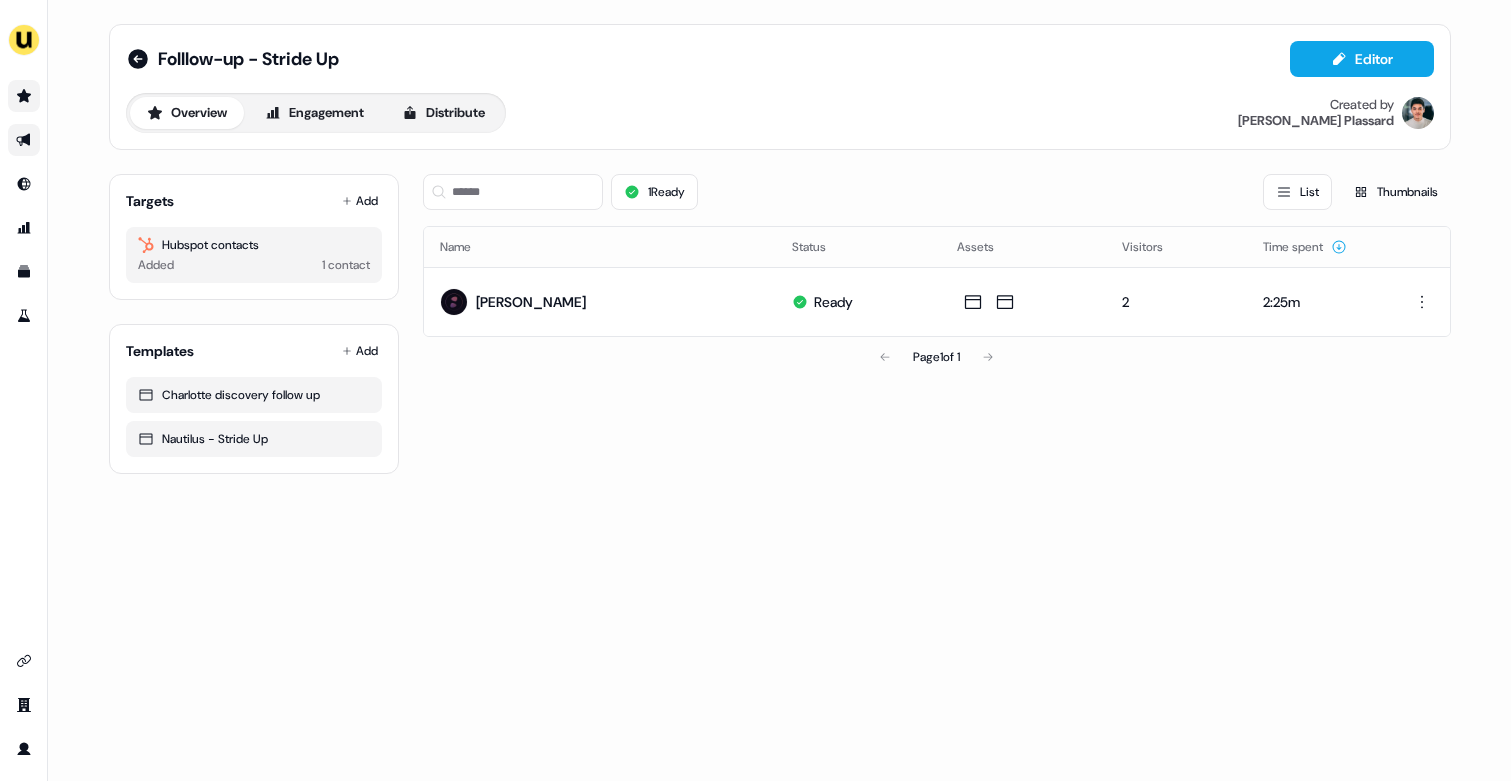 click on "Folllow-up - Stride Up  Editor Overview Engagement Distribute Created by Vincent   Plassard" at bounding box center [780, 87] 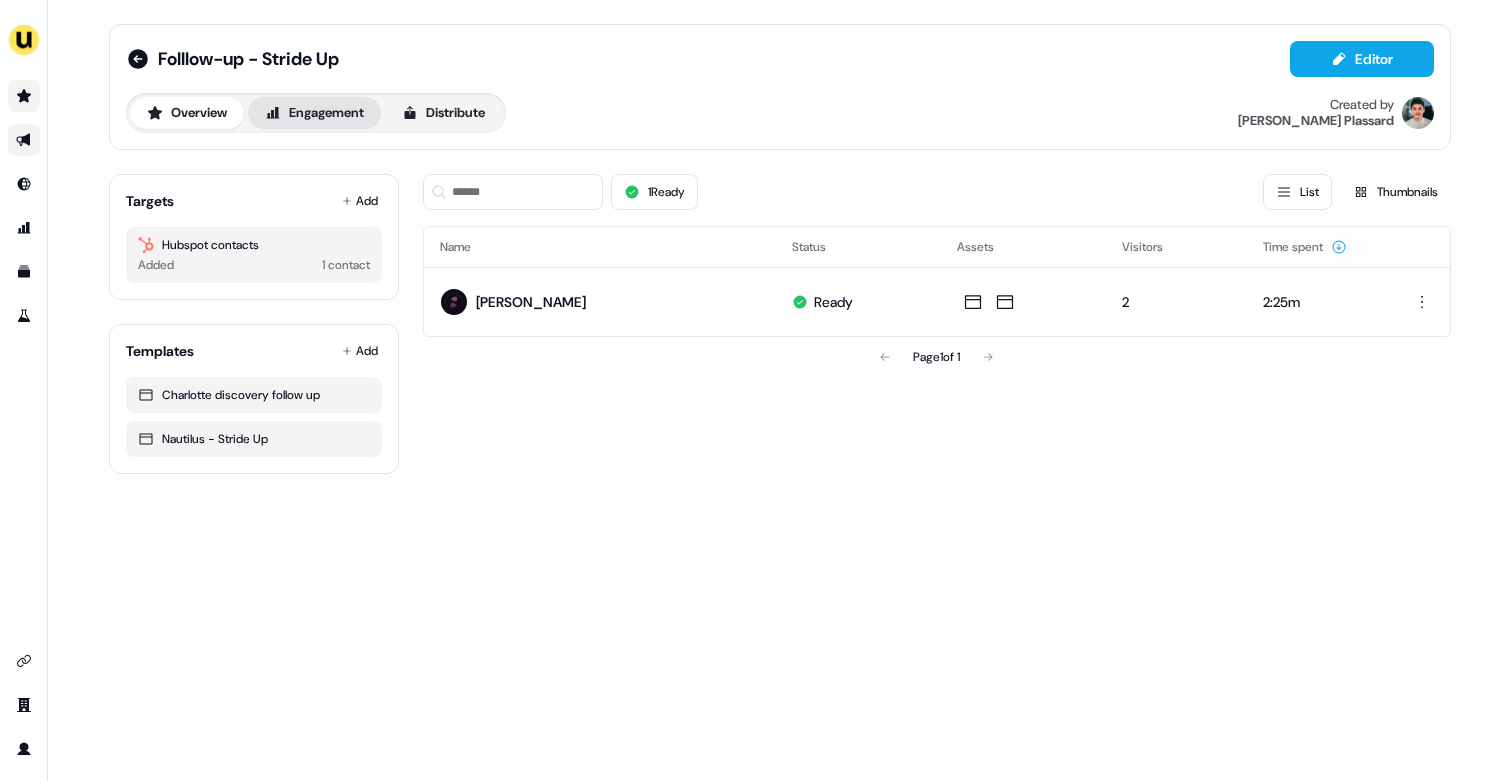 click on "Engagement" at bounding box center (314, 113) 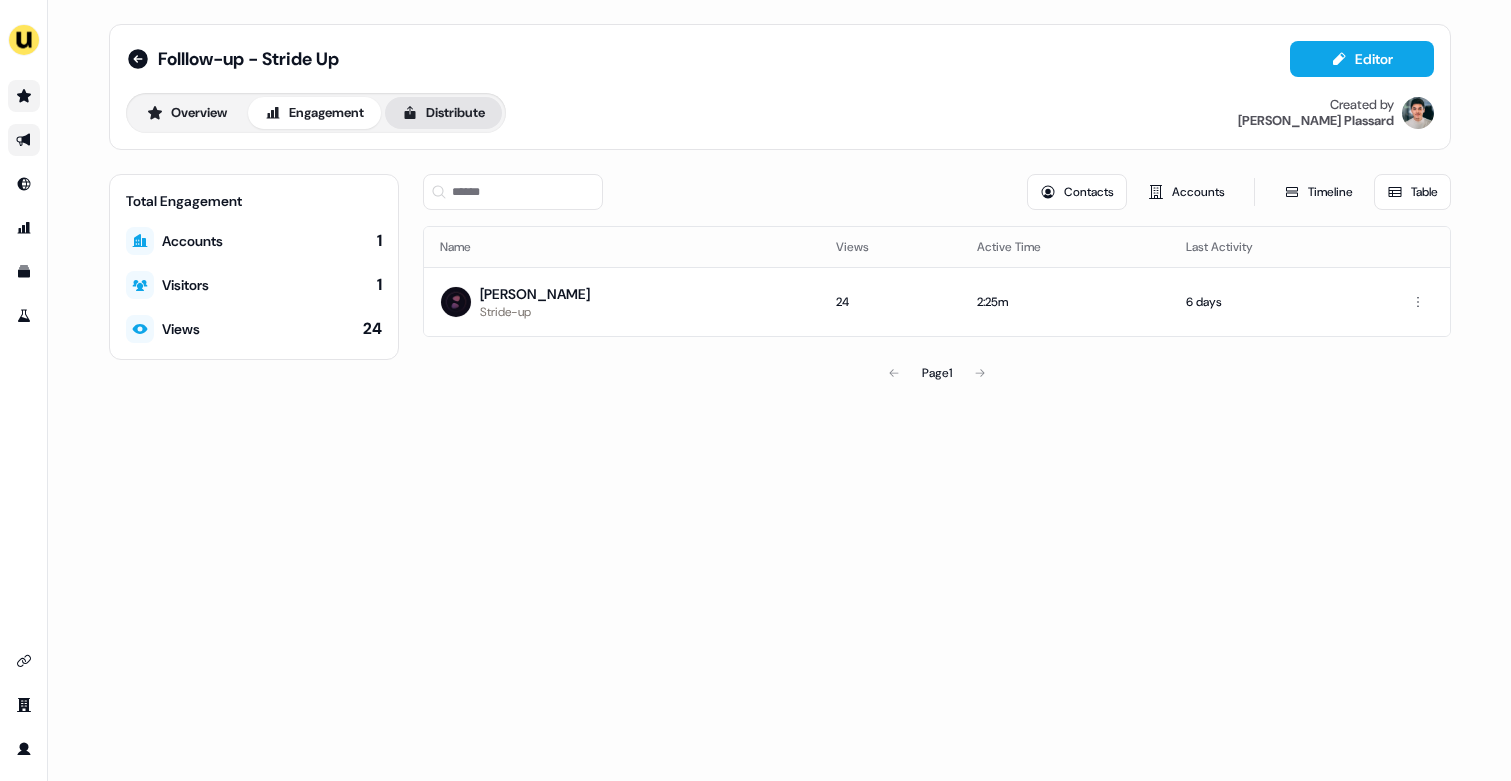 click on "Distribute" at bounding box center (443, 113) 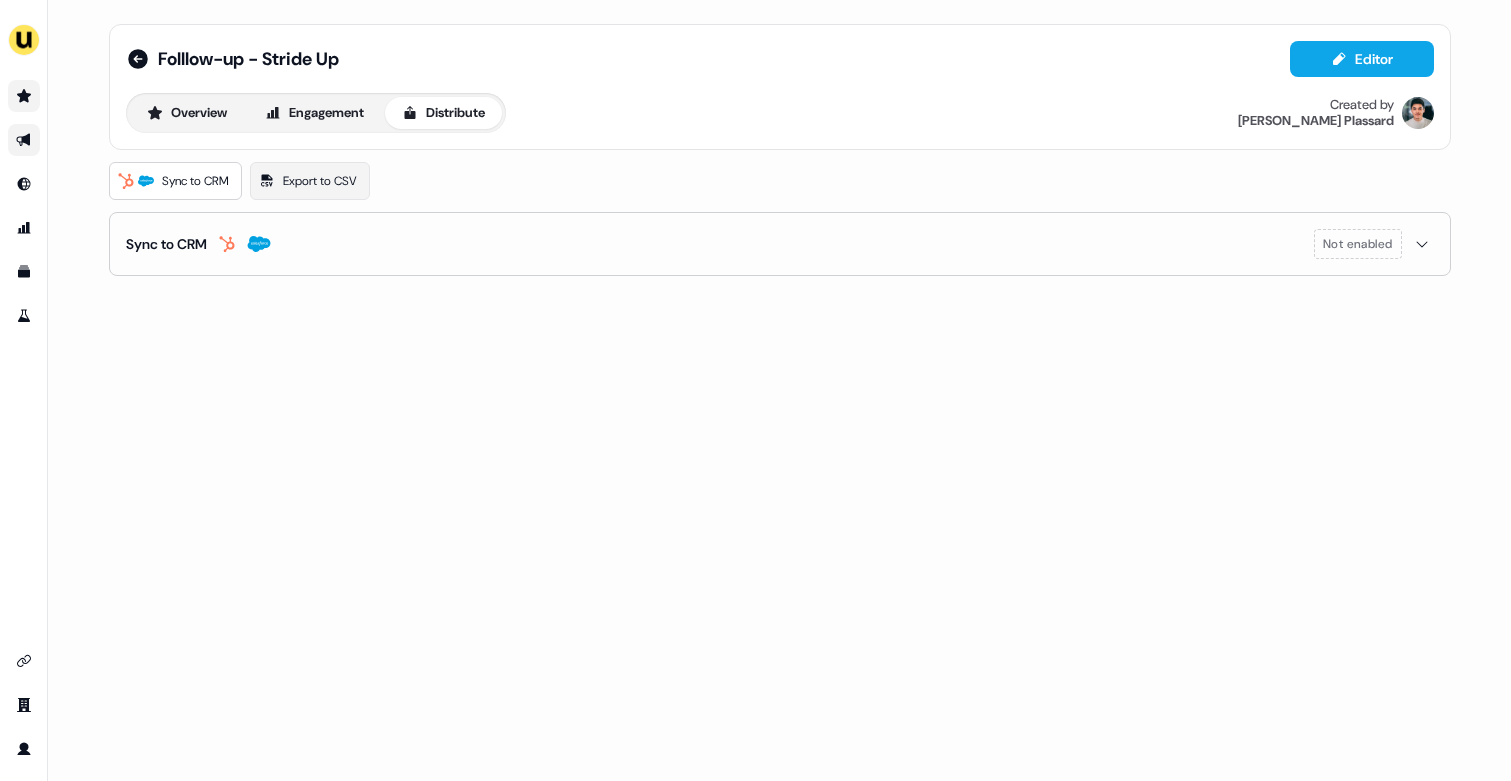 click on "Sync to CRM Not enabled" at bounding box center (780, 244) 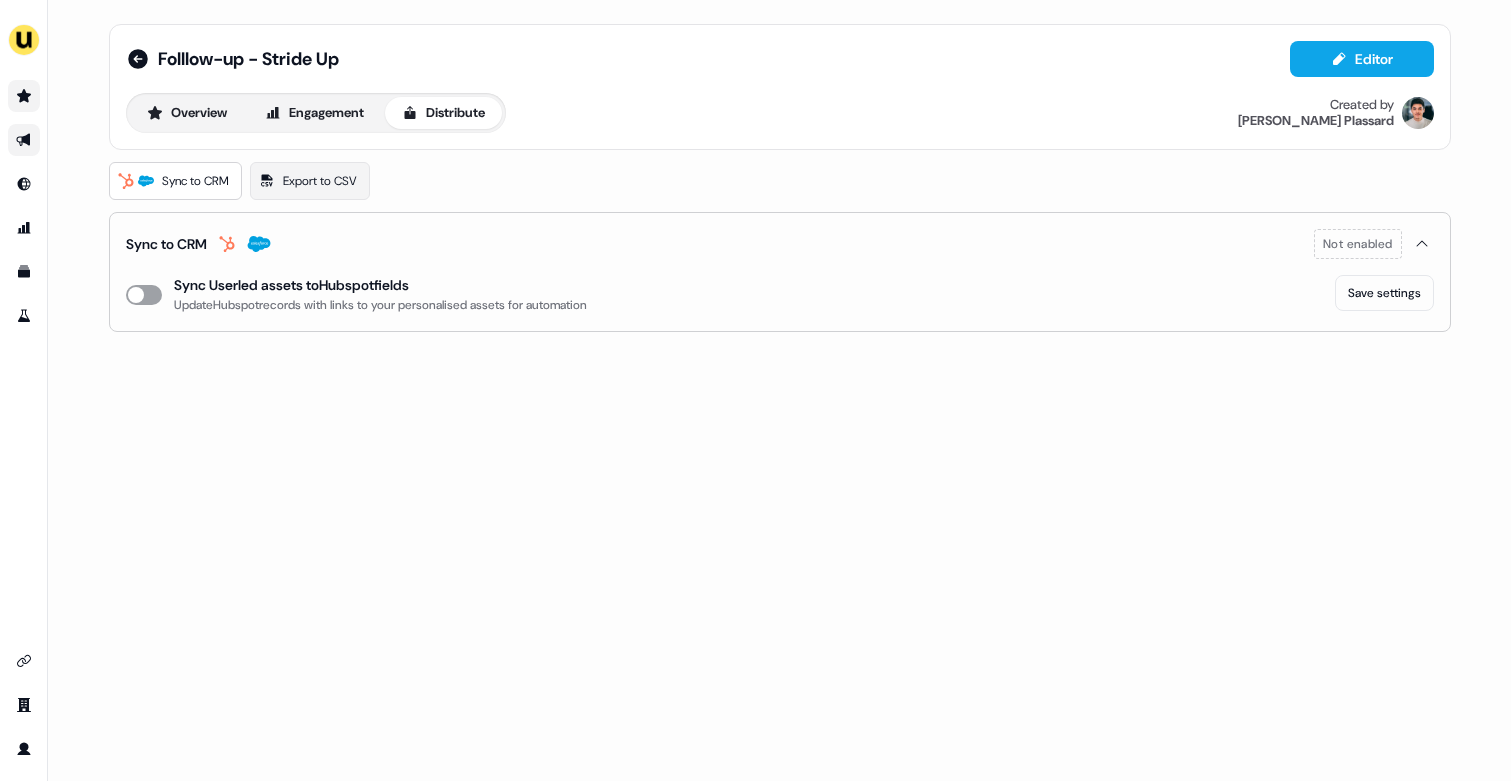 click on "enable-crm-asset-sync" at bounding box center (144, 295) 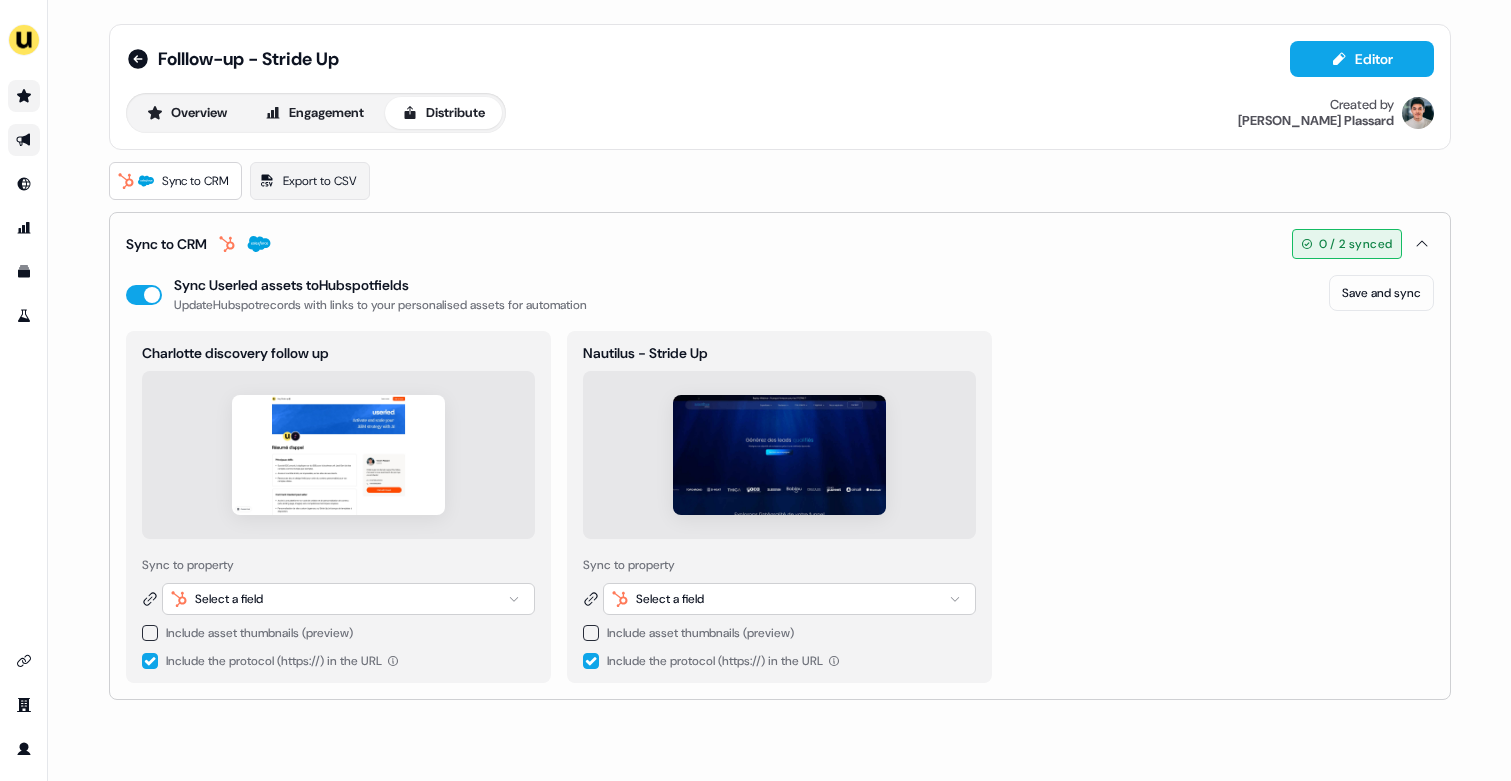 click on "Select a field" at bounding box center (348, 599) 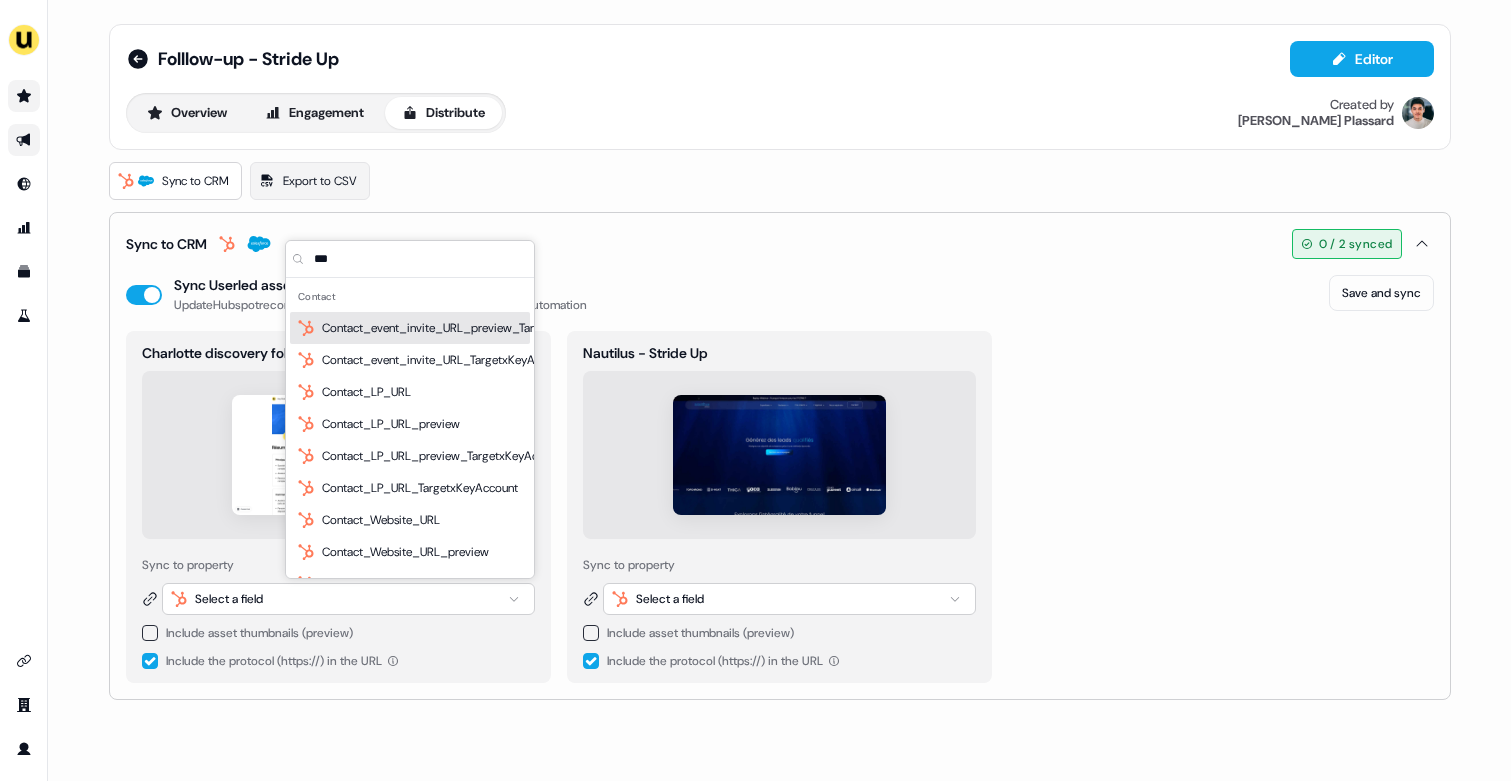 type on "***" 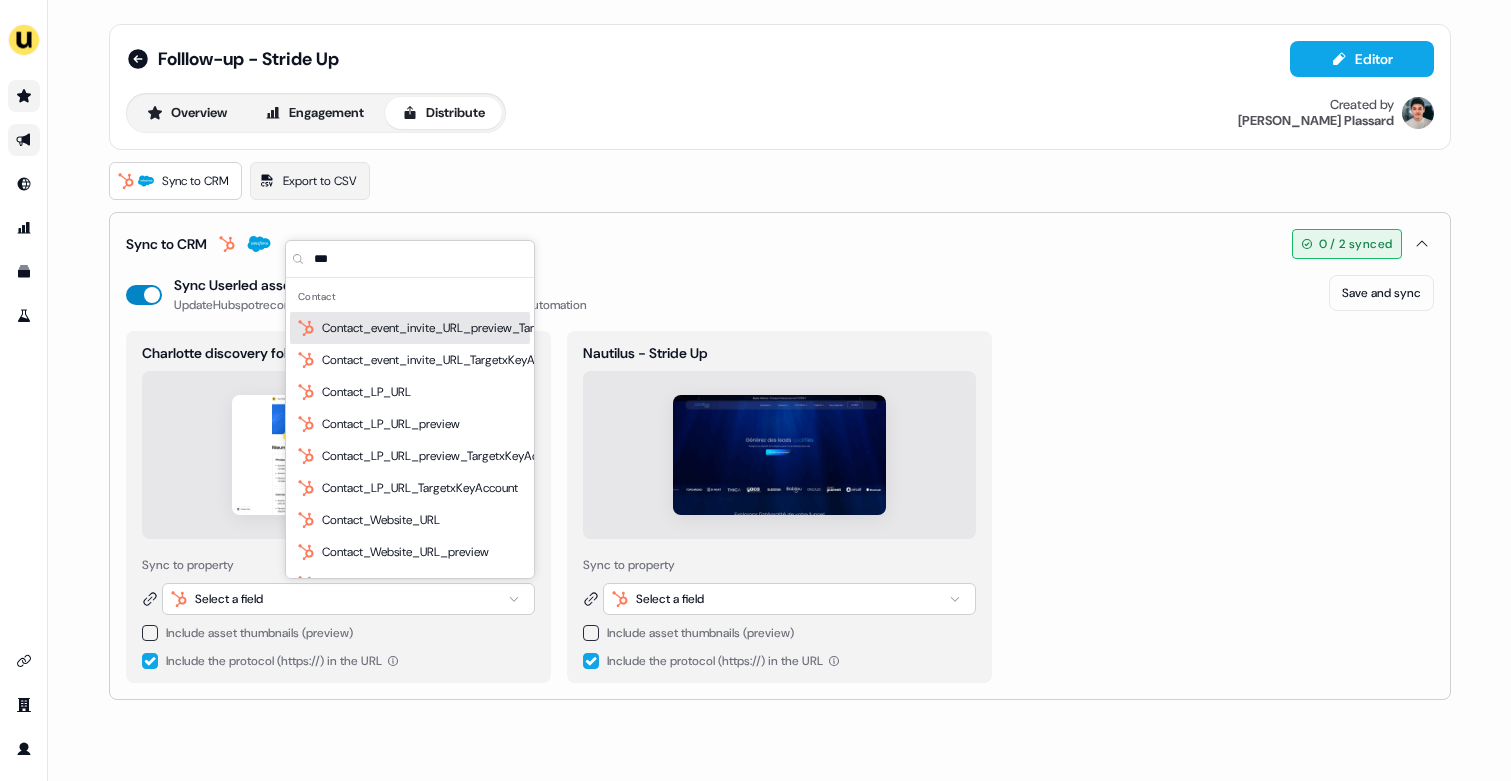 click on "enable-crm-asset-sync" at bounding box center [144, 295] 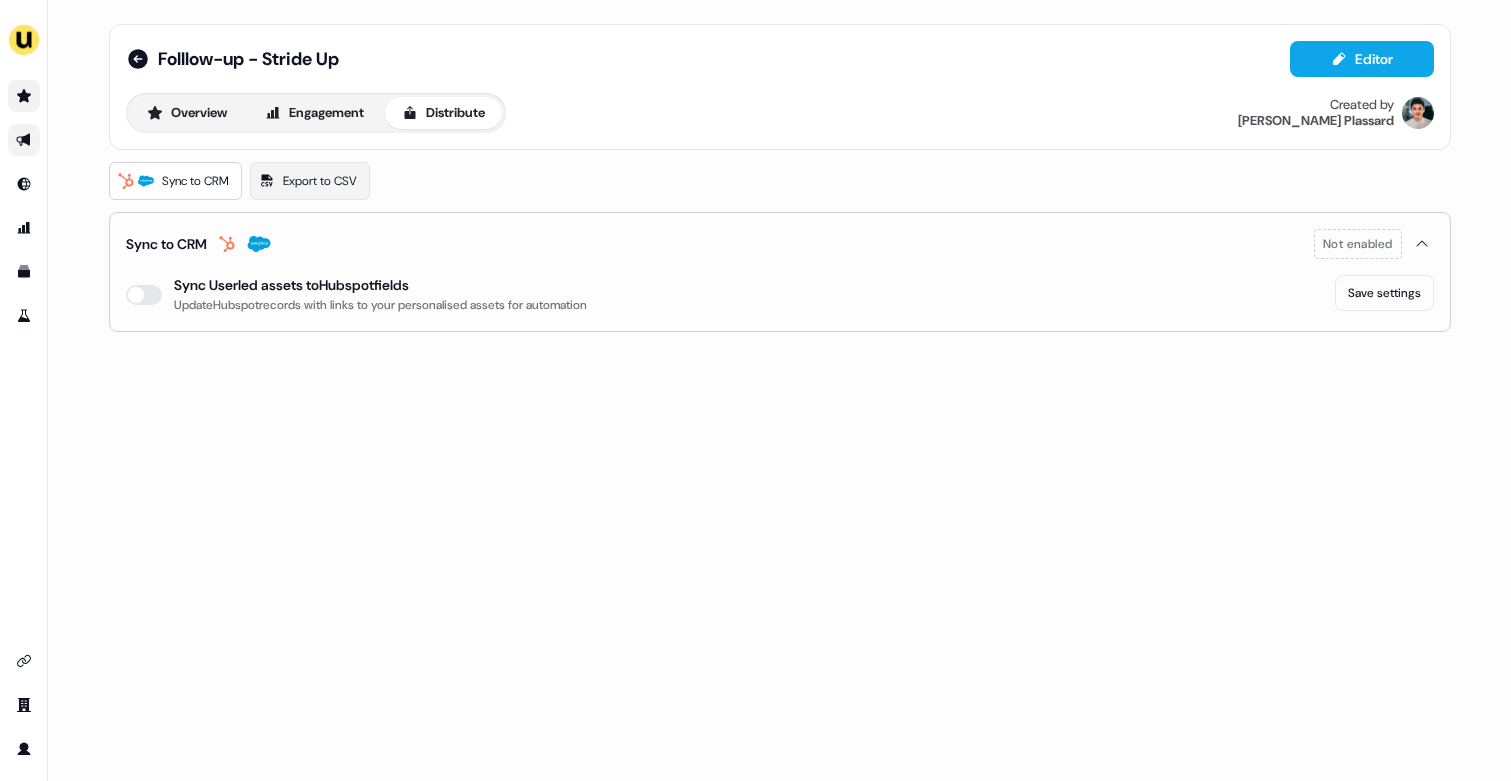 click 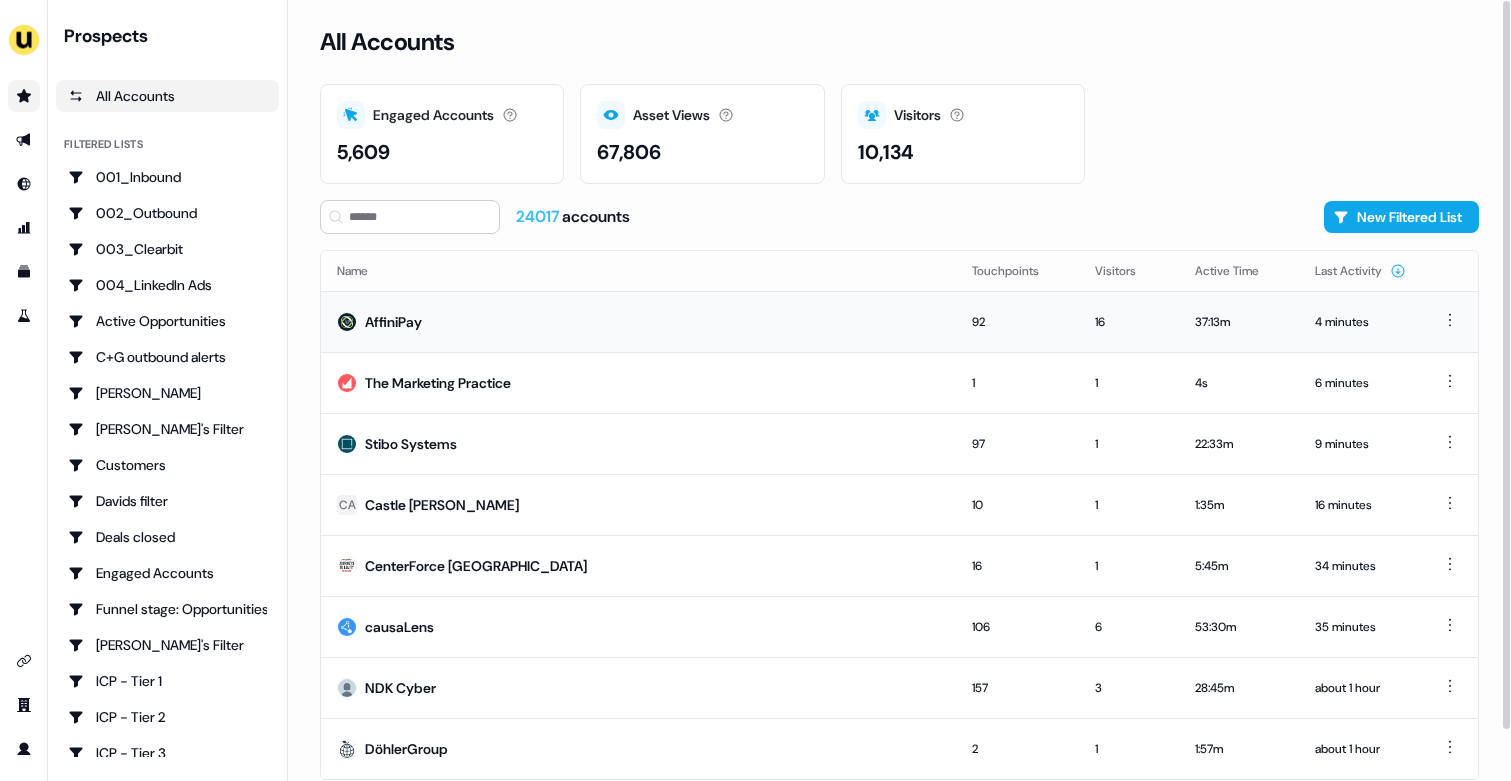 click on "AffiniPay" at bounding box center [638, 321] 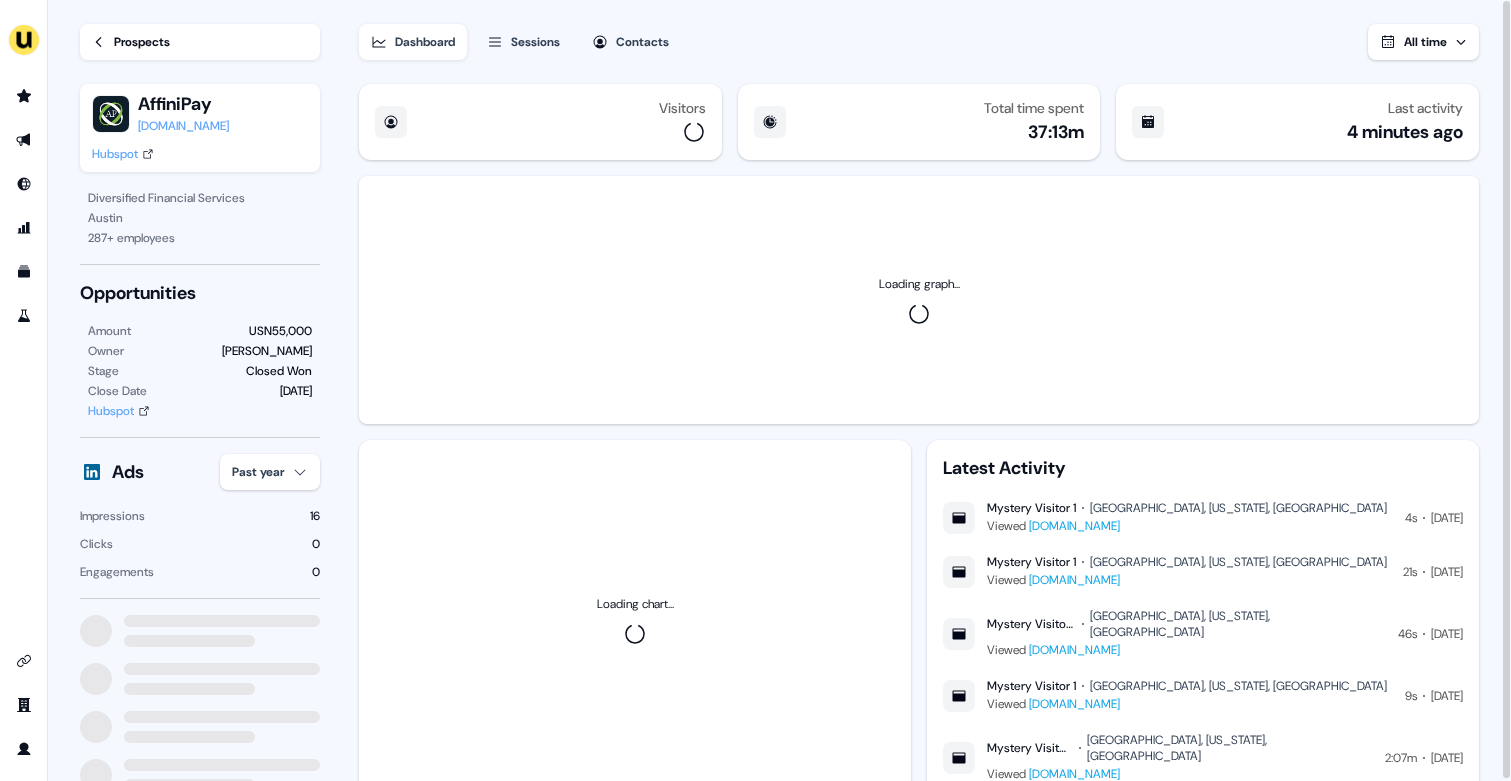 click on "For the best experience switch devices to a bigger screen. Go to Userled.io Loading... Prospects AffiniPay affinipay.com Hubspot Diversified Financial Services Austin 287 + employees Opportunities Amount USN55,000 Owner Yann Sarfati Stage Closed Won Close Date 31 Oct Hubspot Ads Past year Impressions 16 Clicks 0 Engagements 0 Dashboard Sessions Contacts All time Visitors Total time spent 37:13m Last activity 4 minutes ago Loading graph... Loading chart... Latest Activity Mystery Visitor 1 New Braunfels, Texas, US Viewed   www.userled.io 4s Today Mystery Visitor 1 New Braunfels, Texas, US Viewed   www.userled.io 21s Today Mystery Visitor 1 New Braunfels, Texas, US Viewed   www.userled.io 46s Today Mystery Visitor 1 New Braunfels, Texas, US Viewed   www.userled.io 9s Today Mystery Visitor 1 New Braunfels, Texas, US Viewed   www.userled.io 2:07m Today" at bounding box center [755, 390] 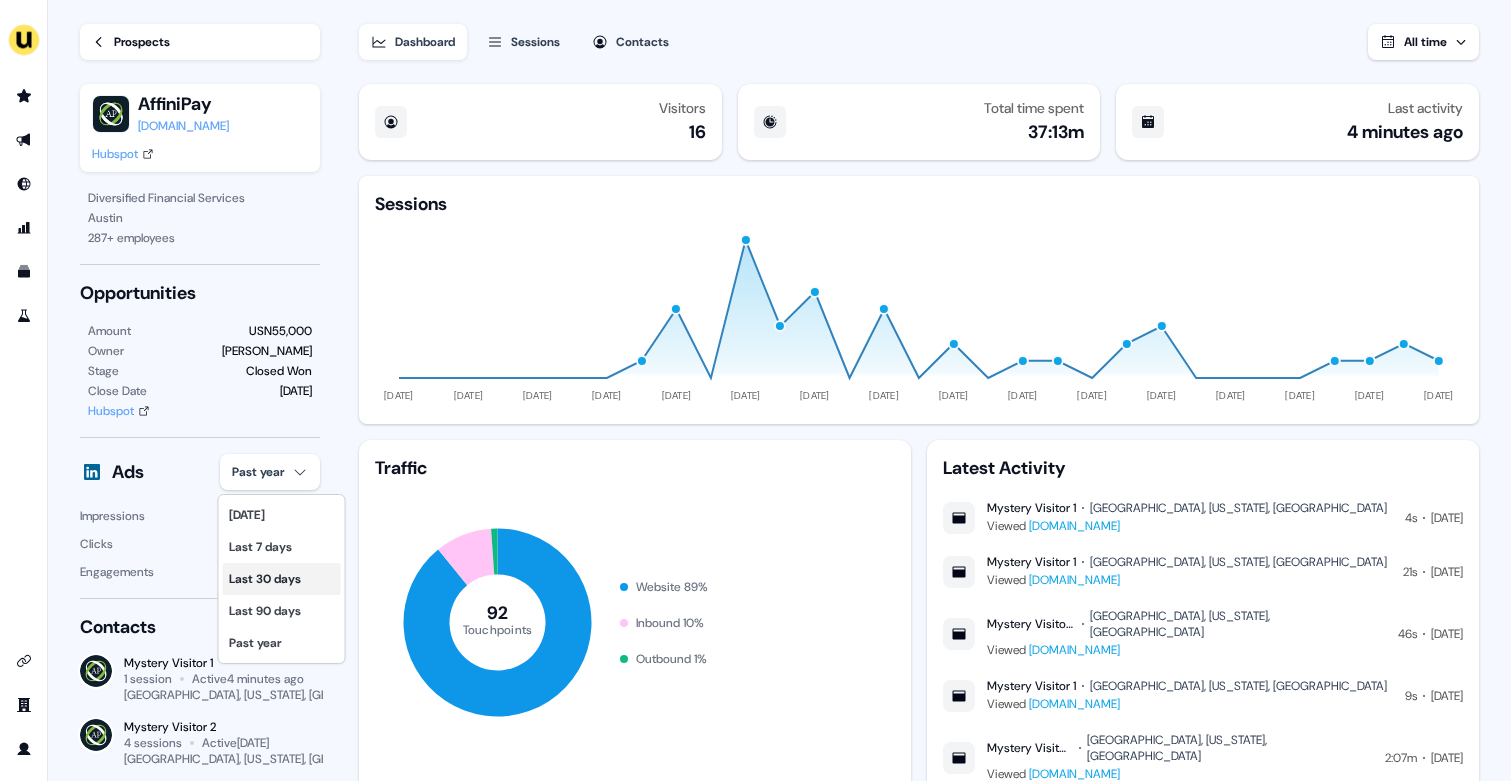 click on "Last 30 days" at bounding box center (282, 579) 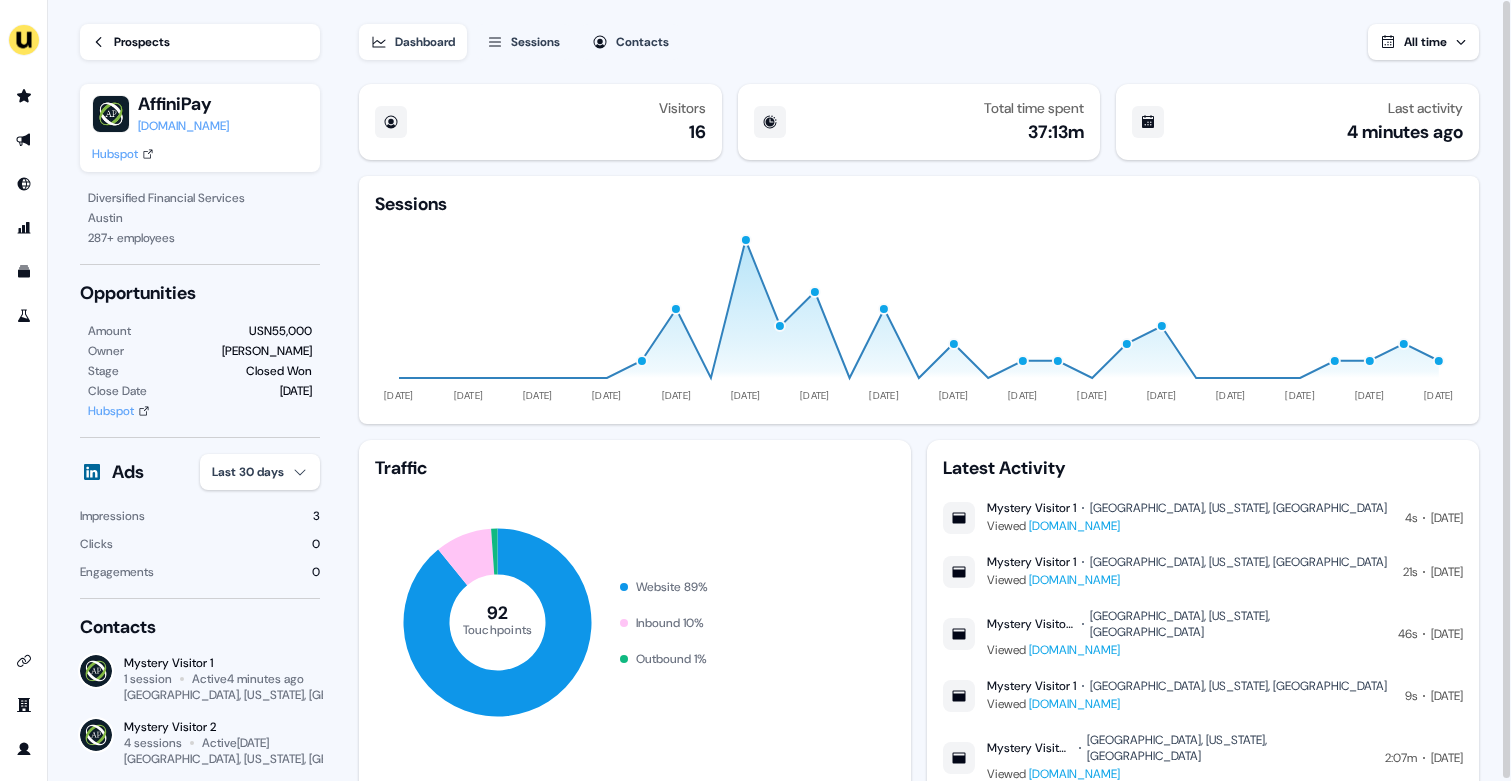 click on "Sessions" at bounding box center [535, 42] 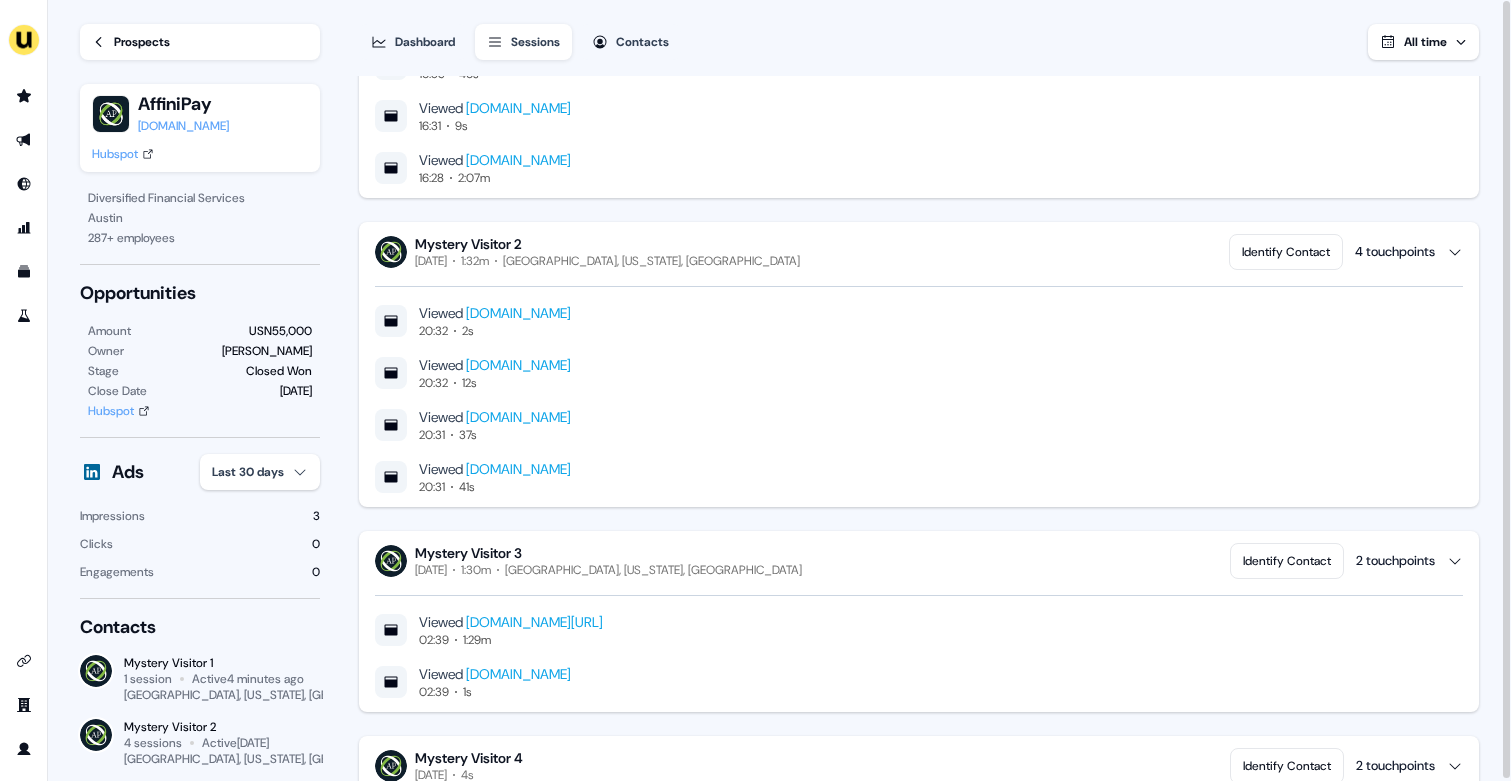 scroll, scrollTop: 0, scrollLeft: 0, axis: both 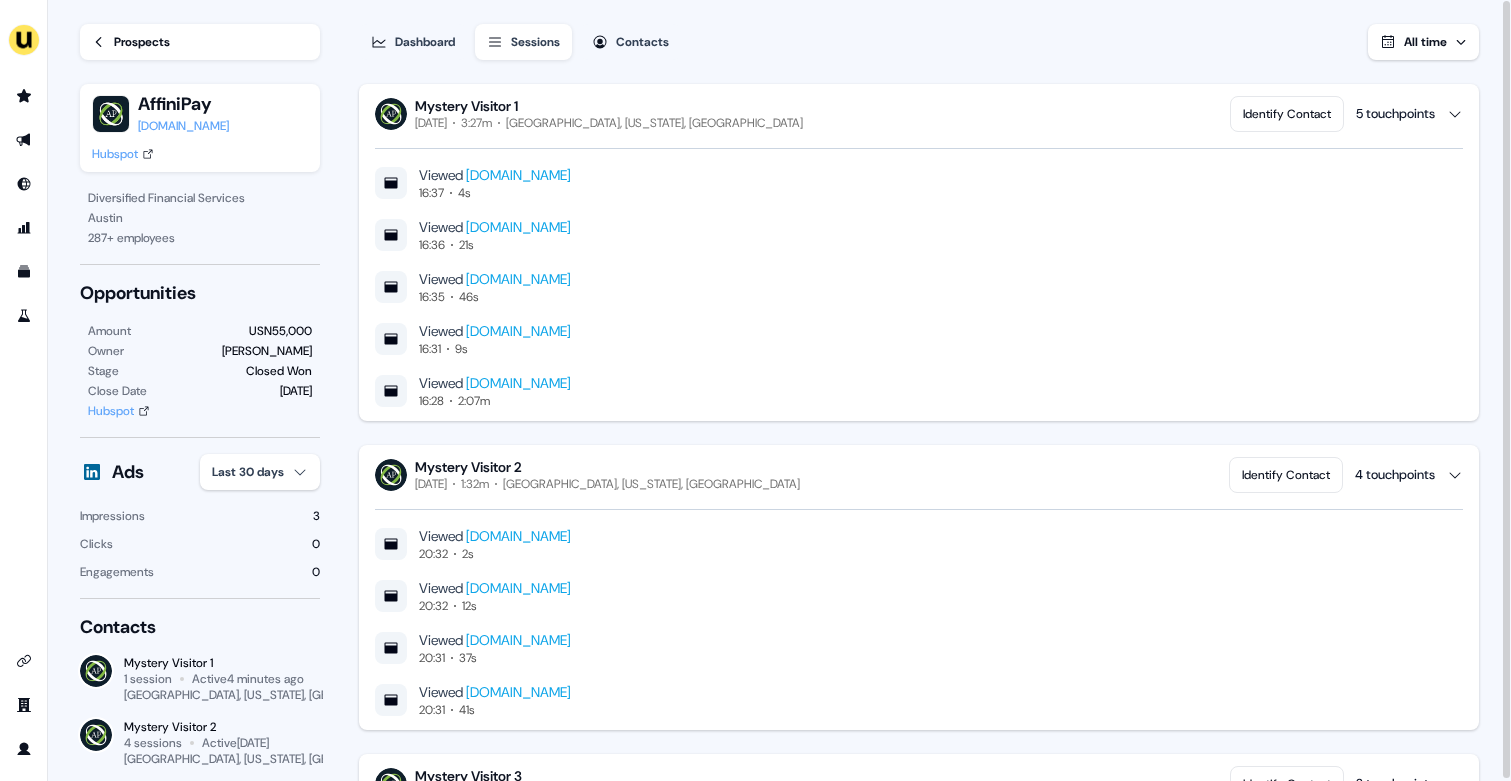 type 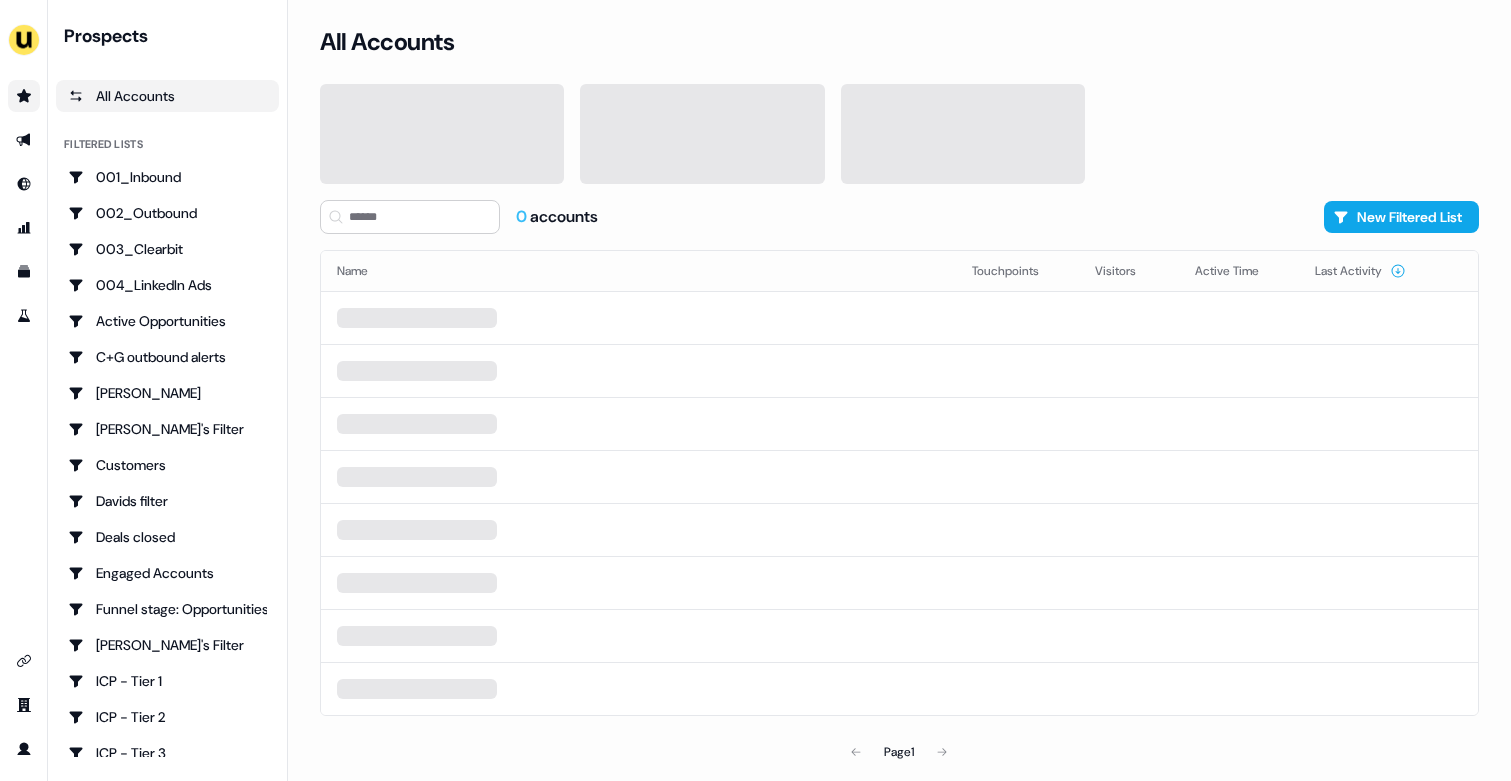scroll, scrollTop: 0, scrollLeft: 0, axis: both 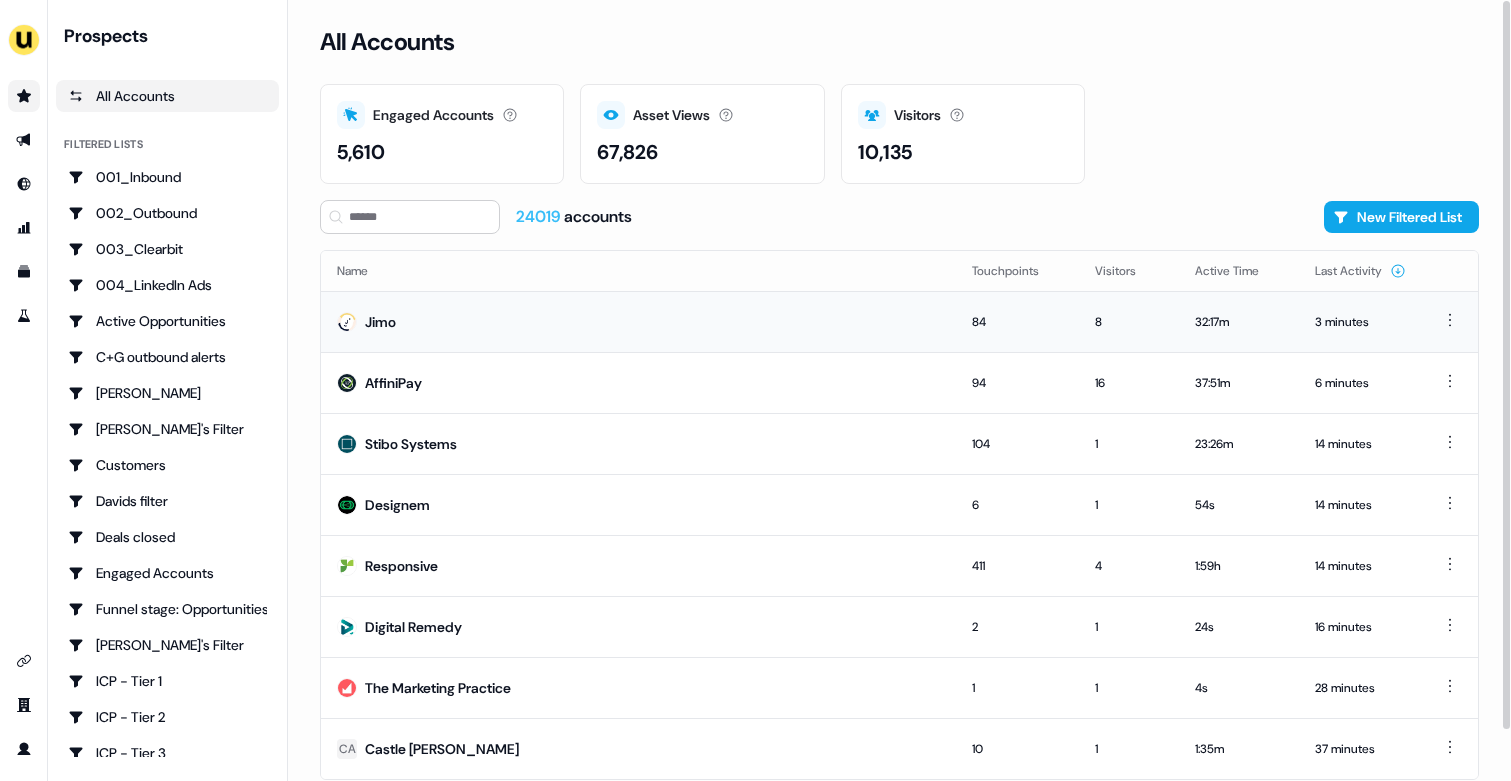 click on "Jimo" at bounding box center (638, 321) 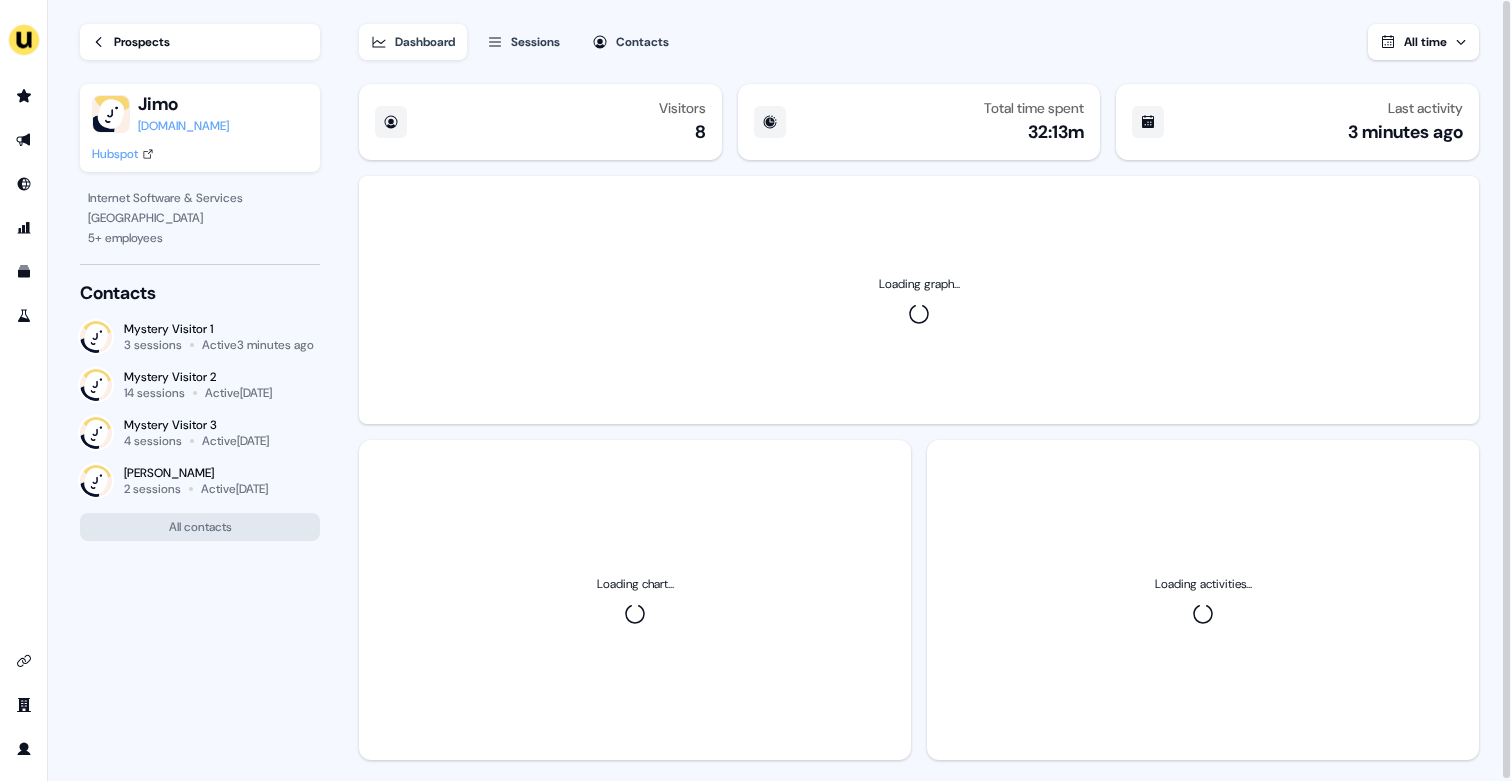 click on "Loading graph..." at bounding box center (919, 300) 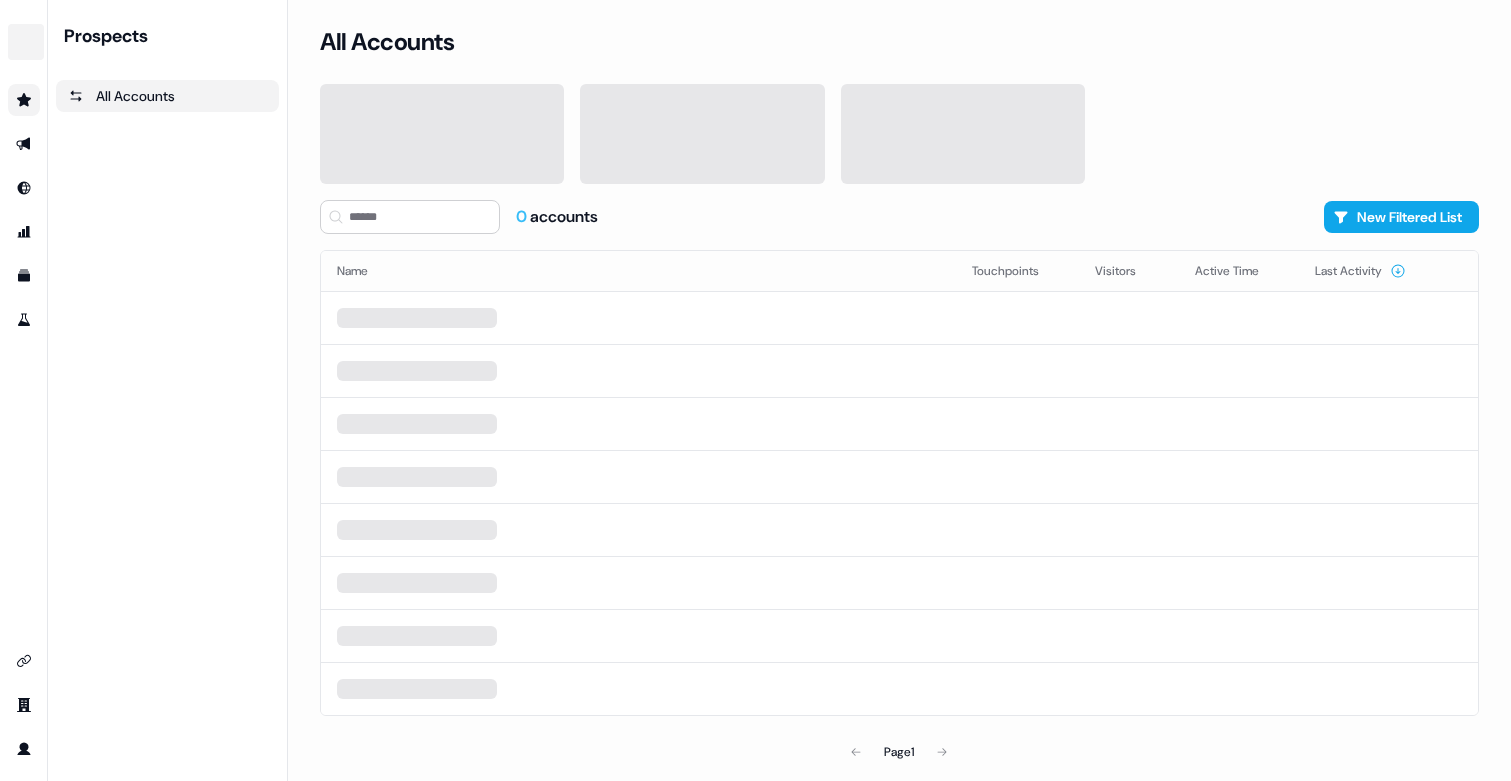 scroll, scrollTop: 0, scrollLeft: 0, axis: both 